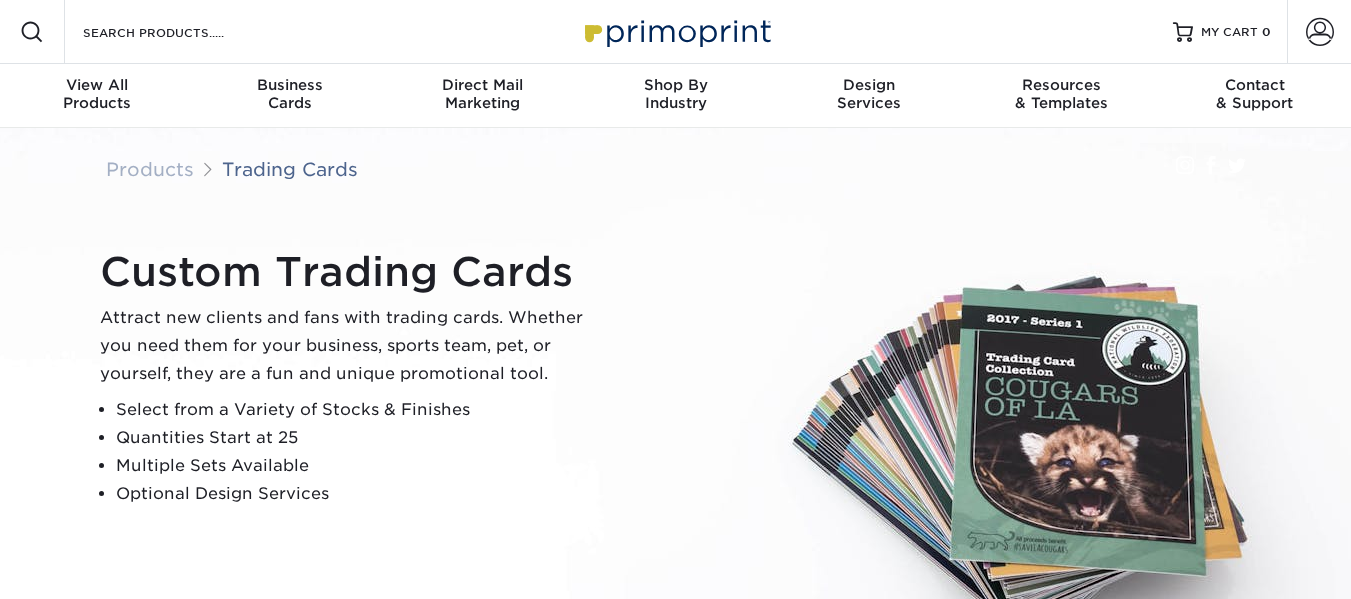 scroll, scrollTop: 0, scrollLeft: 0, axis: both 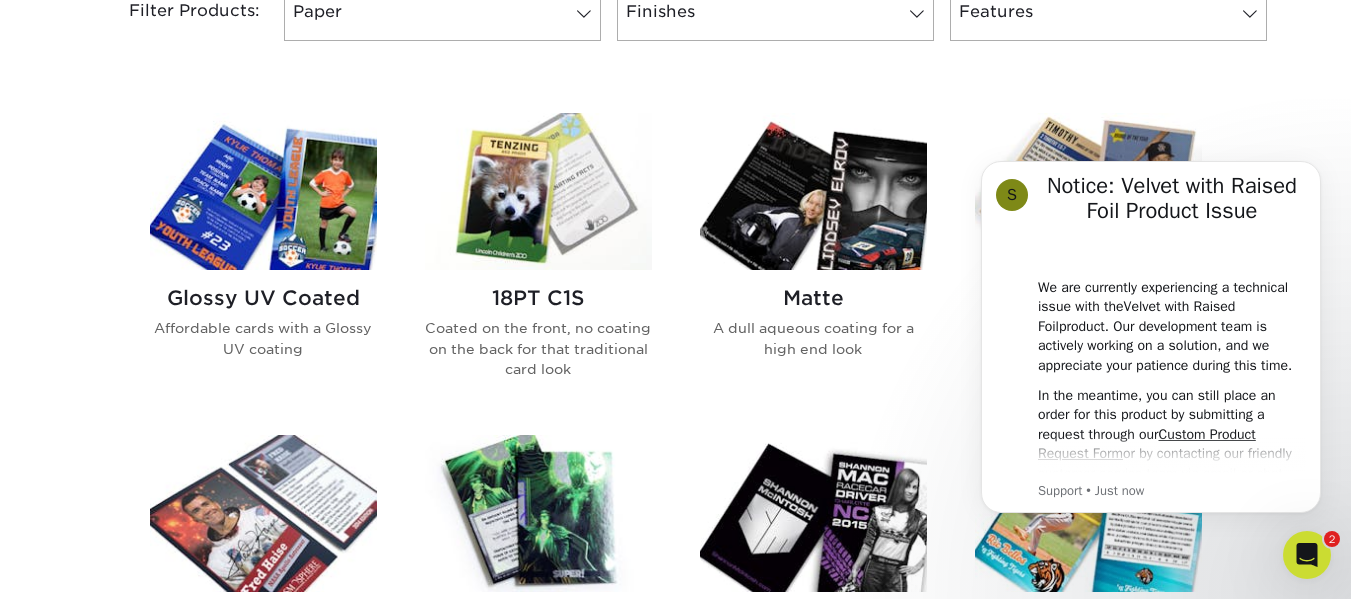 click at bounding box center (263, 191) 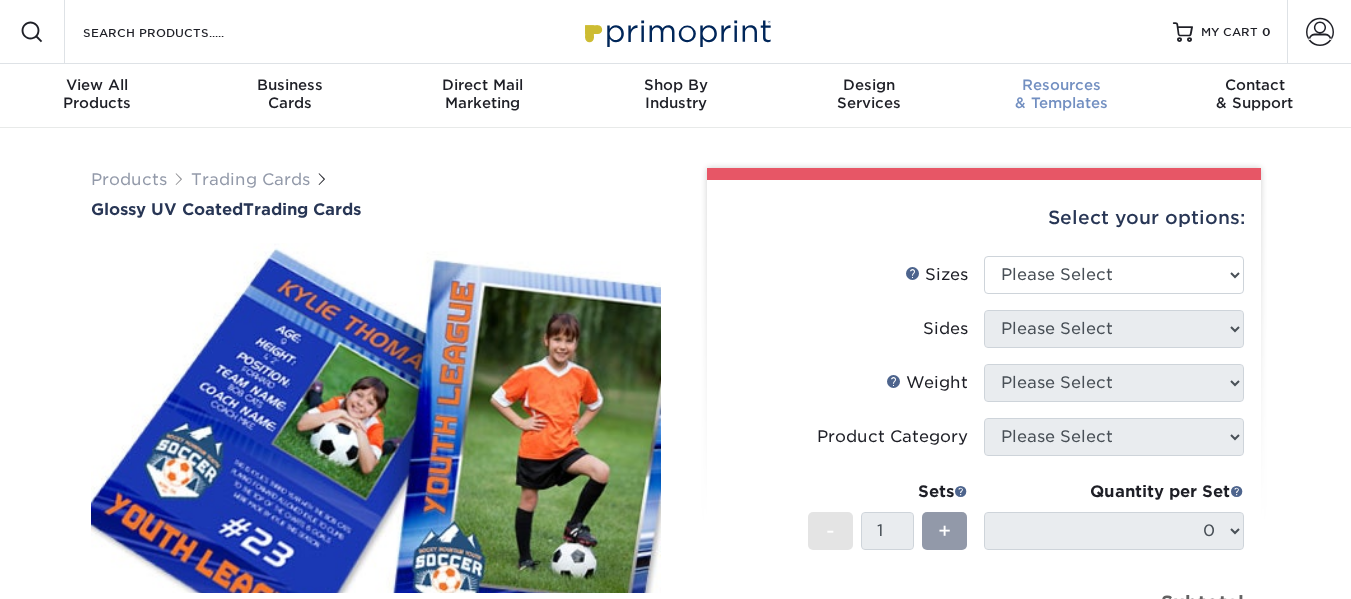 scroll, scrollTop: 0, scrollLeft: 0, axis: both 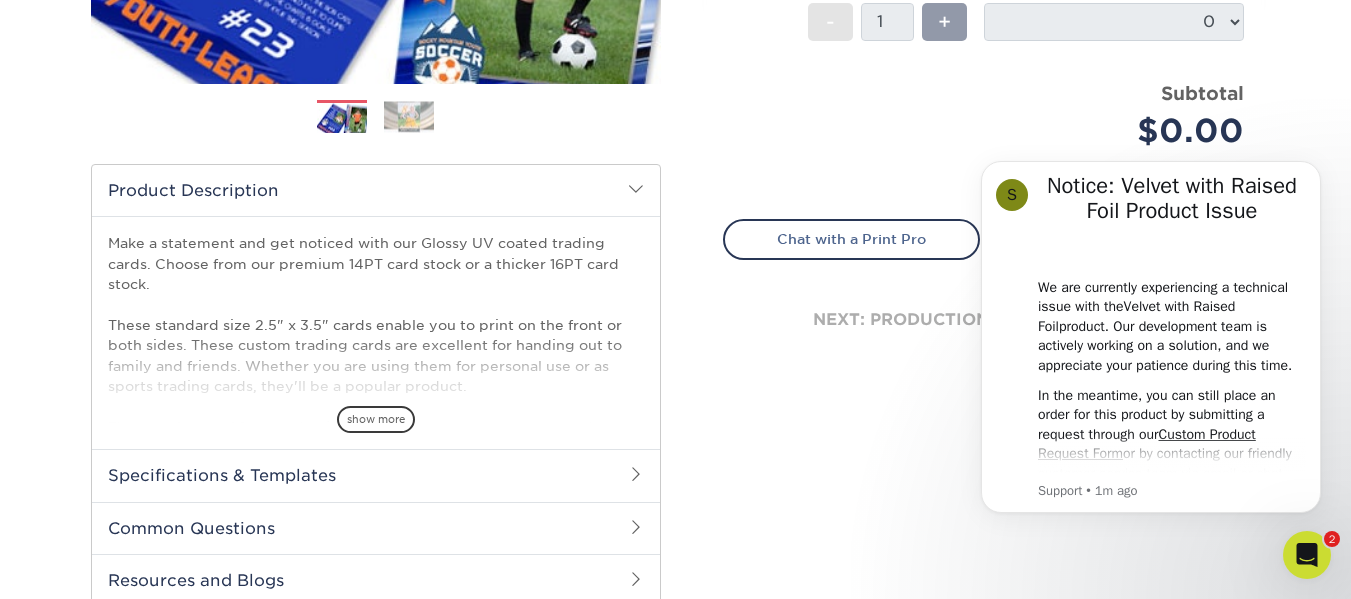 click on "Subtotal
$0.00" at bounding box center (1121, 118) 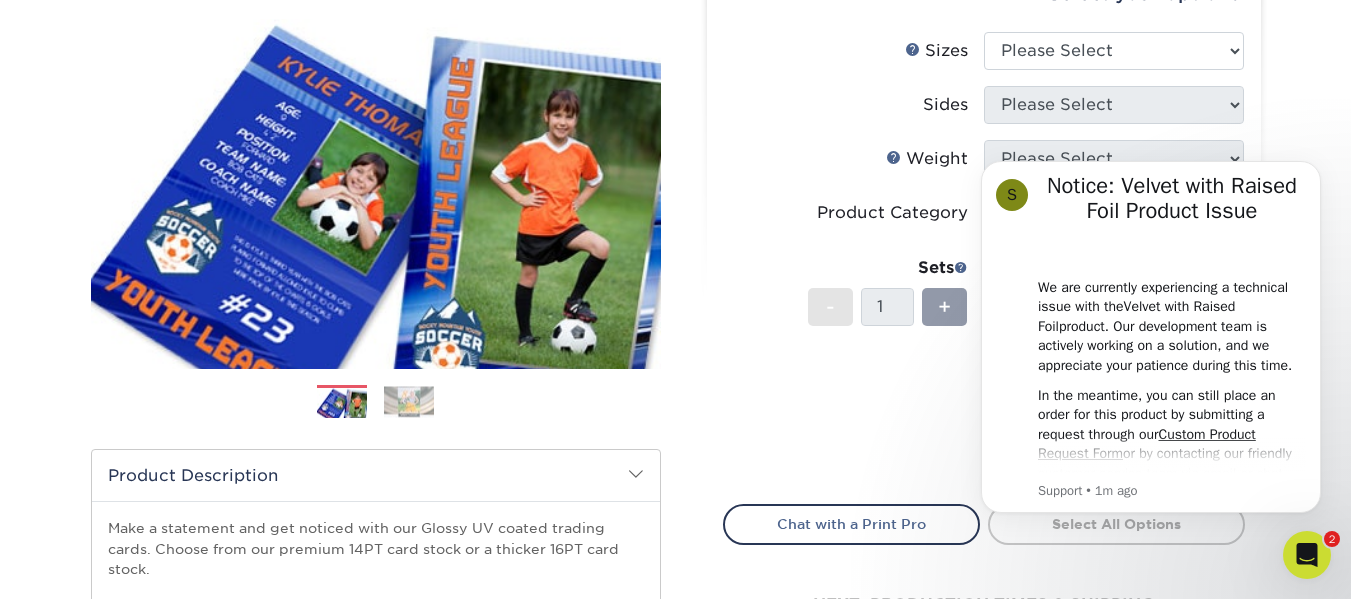 scroll, scrollTop: 228, scrollLeft: 0, axis: vertical 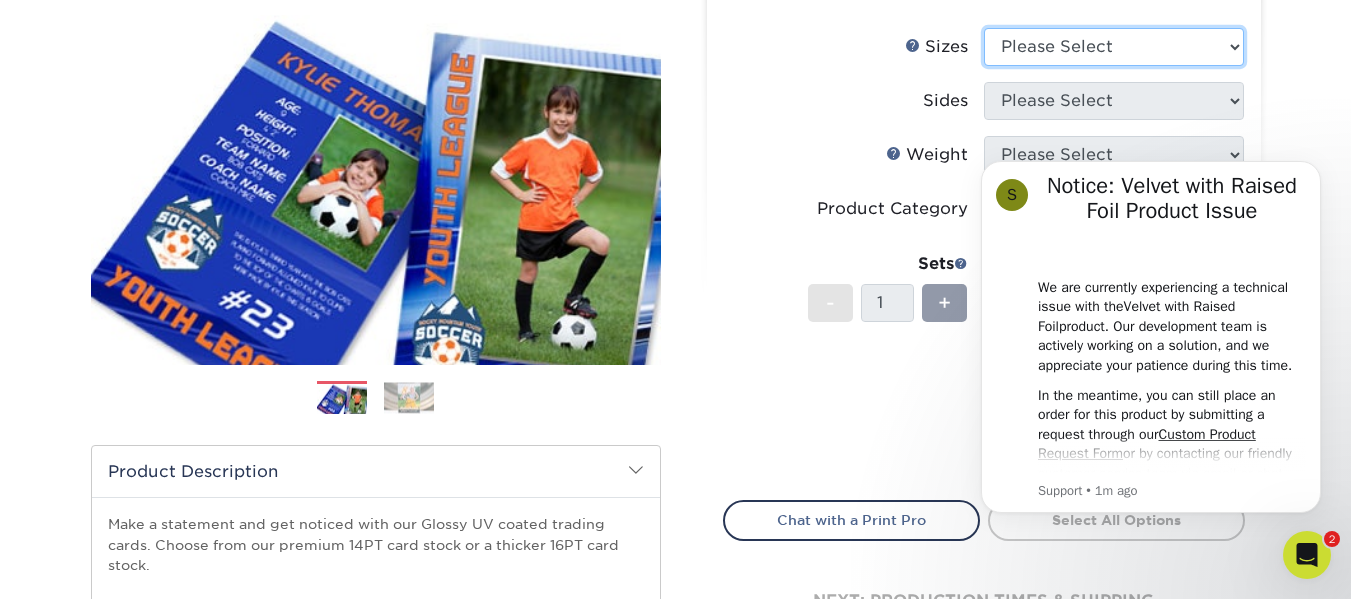click on "Please Select
2.5" x 3.5"" at bounding box center (1114, 47) 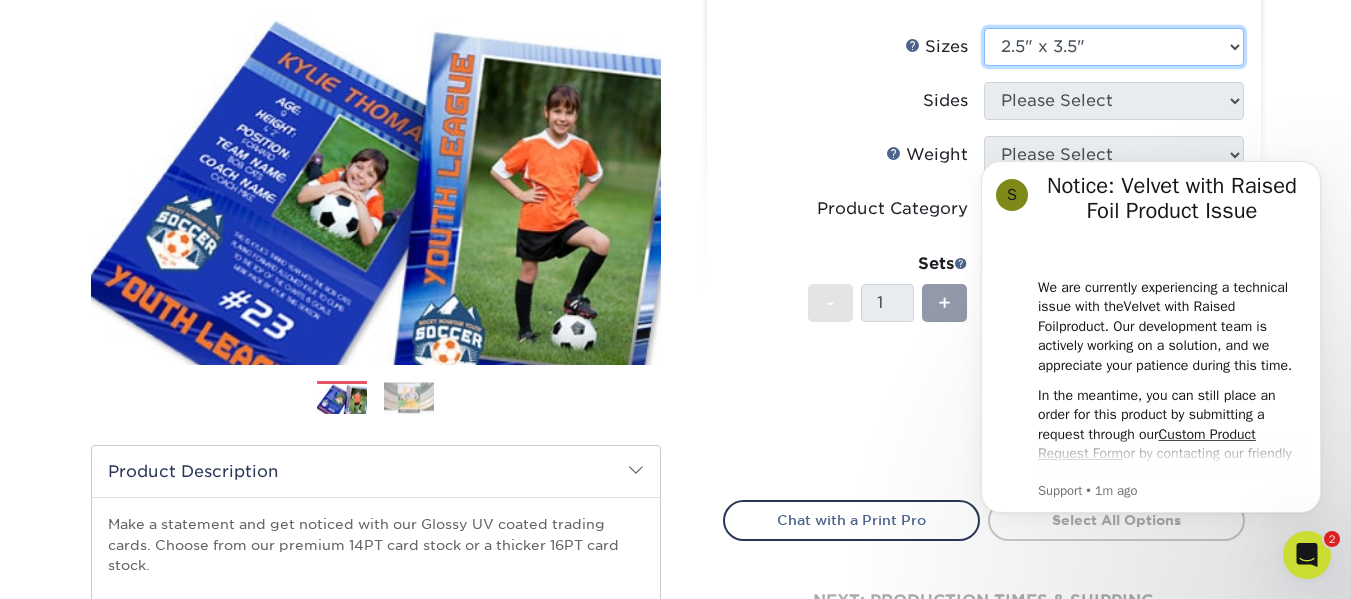 click on "Please Select
2.5" x 3.5"" at bounding box center [1114, 47] 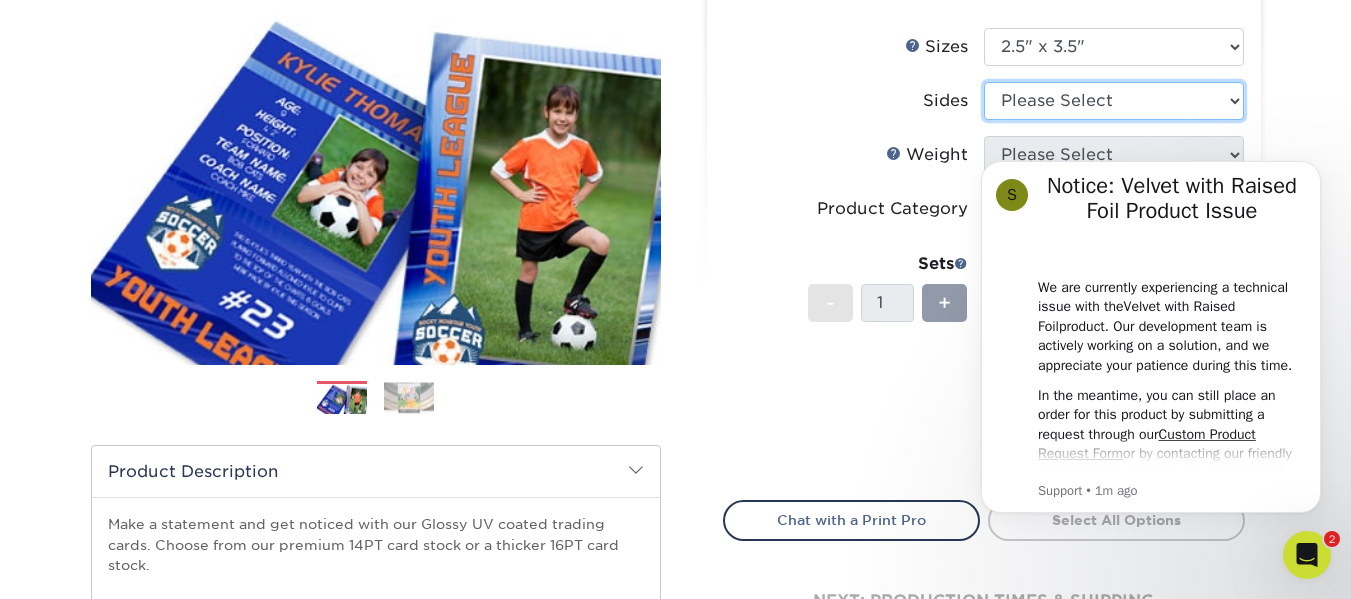 click on "Please Select Print Both Sides Print Front Only" at bounding box center [1114, 101] 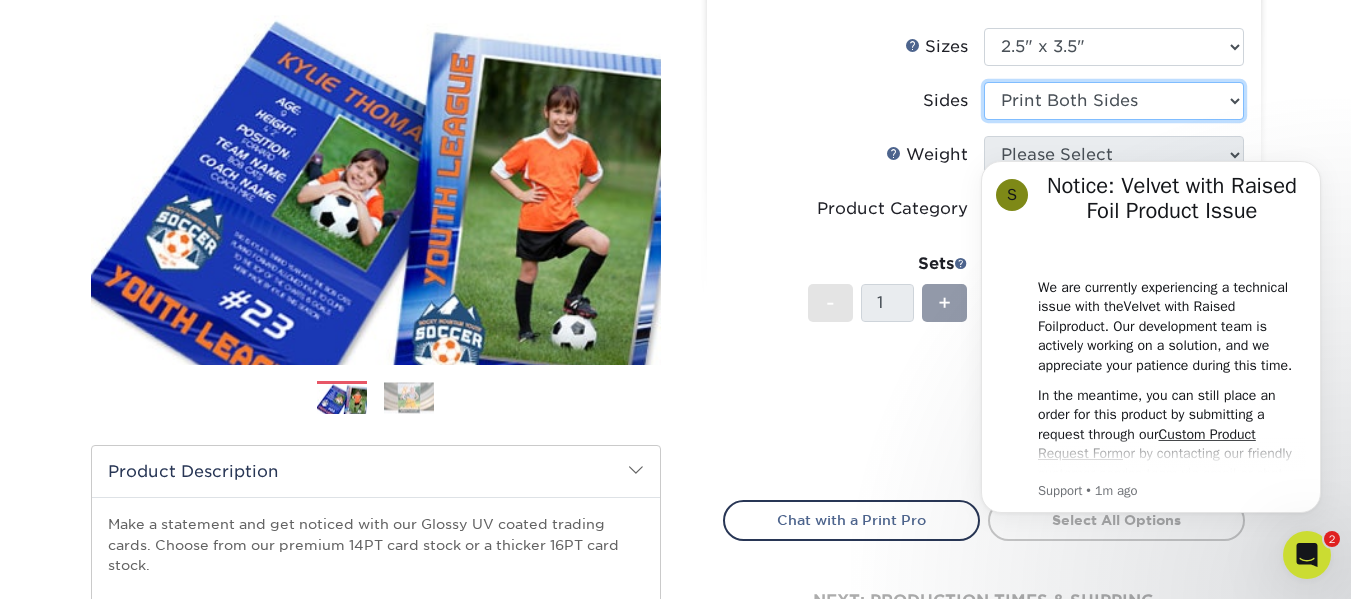 click on "Please Select Print Both Sides Print Front Only" at bounding box center (1114, 101) 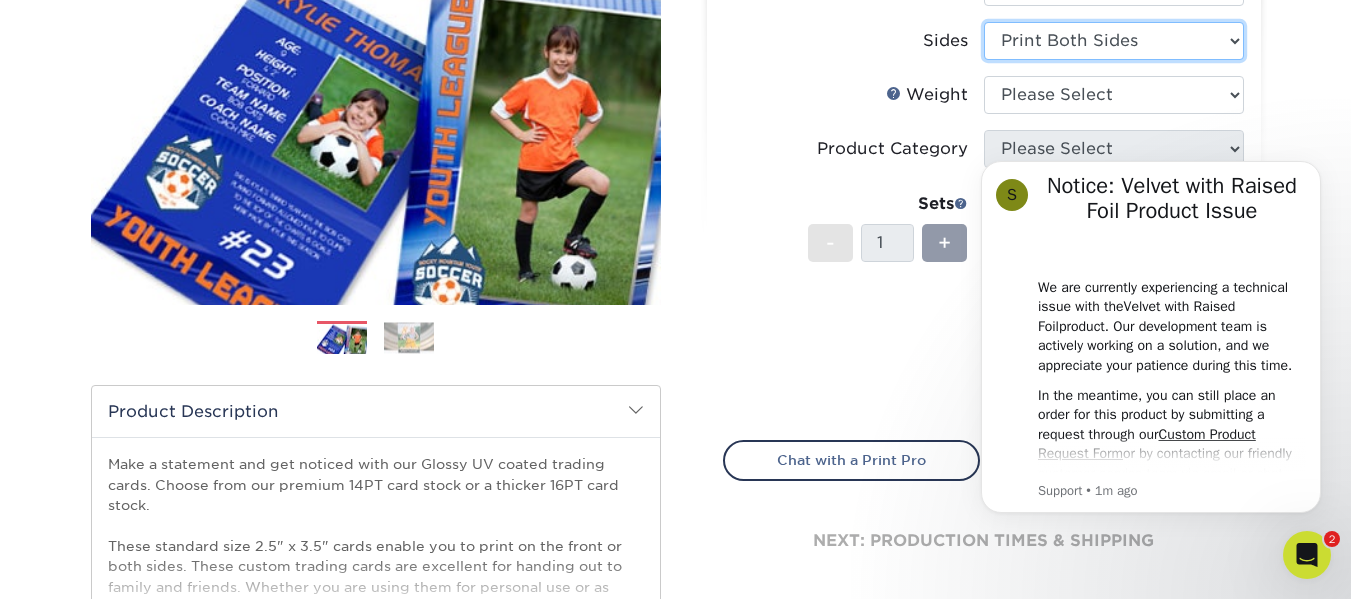 scroll, scrollTop: 294, scrollLeft: 0, axis: vertical 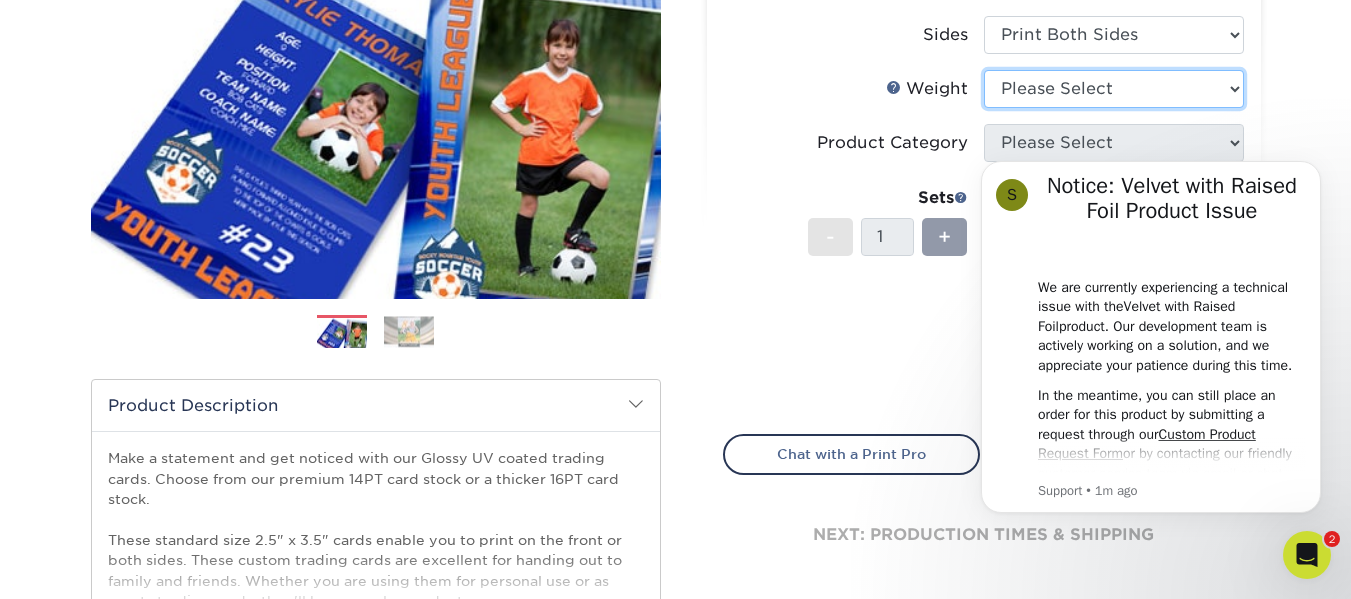 click on "Please Select 16PT 14PT 18PT C1S" at bounding box center (1114, 89) 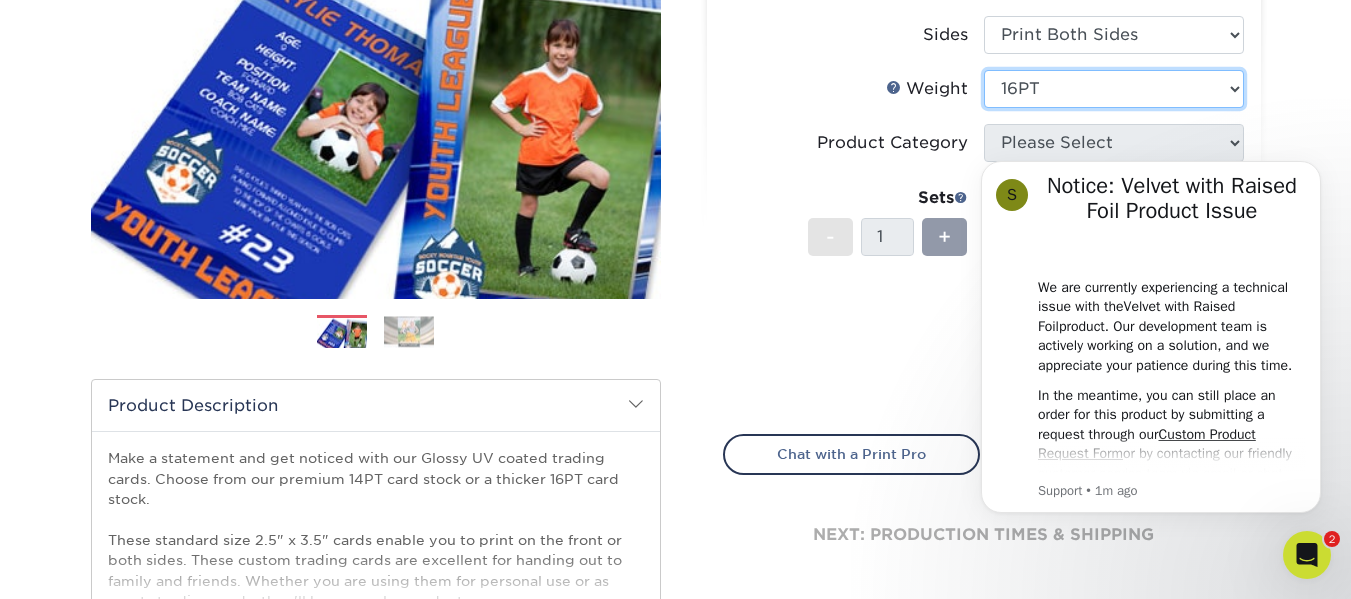 click on "Please Select 16PT 14PT 18PT C1S" at bounding box center [1114, 89] 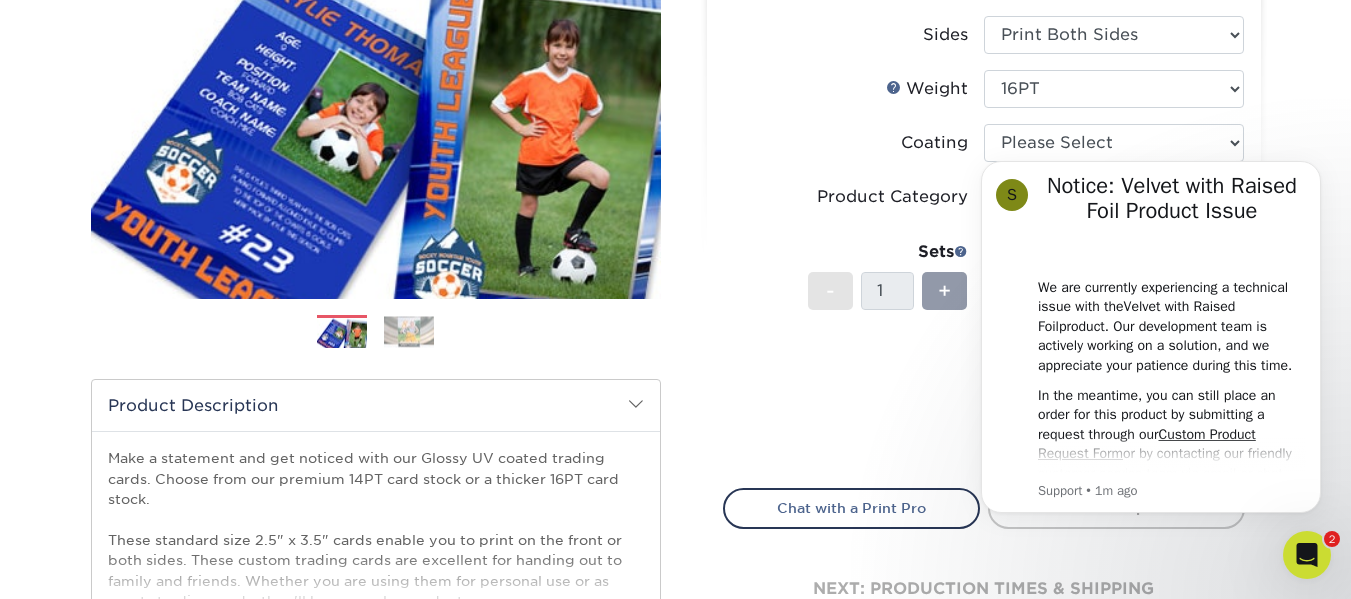 click on "S Notice: Velvet with Raised Foil Product Issue We are currently experiencing a technical issue with the  Velvet with Raised Foil  product. Our development team is actively working on a solution, and we appreciate your patience during this time. In the meantime, you can still place an order for this product by submitting a request through our  Custom Product Request Form  or by contacting our friendly customer service team via email or chat. Thank you for your understanding! Customer Service Hours; 9am-5pm EST Support • 1m ago" at bounding box center [1151, 338] 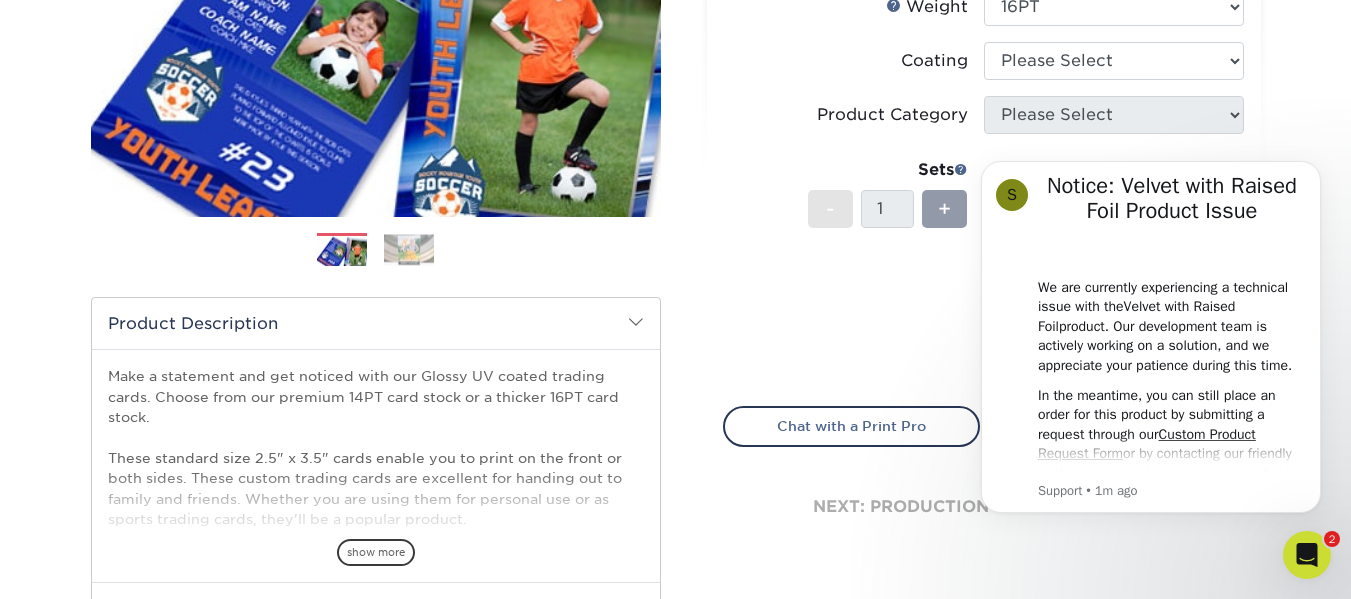 scroll, scrollTop: 392, scrollLeft: 0, axis: vertical 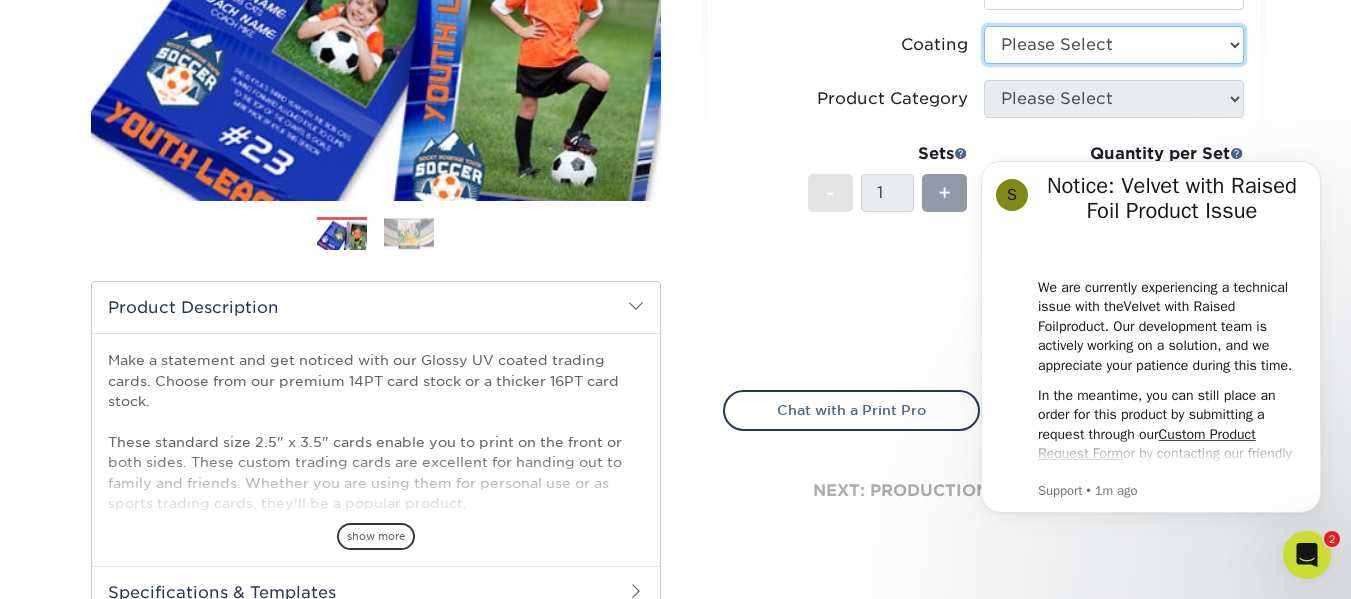 click at bounding box center (1114, 45) 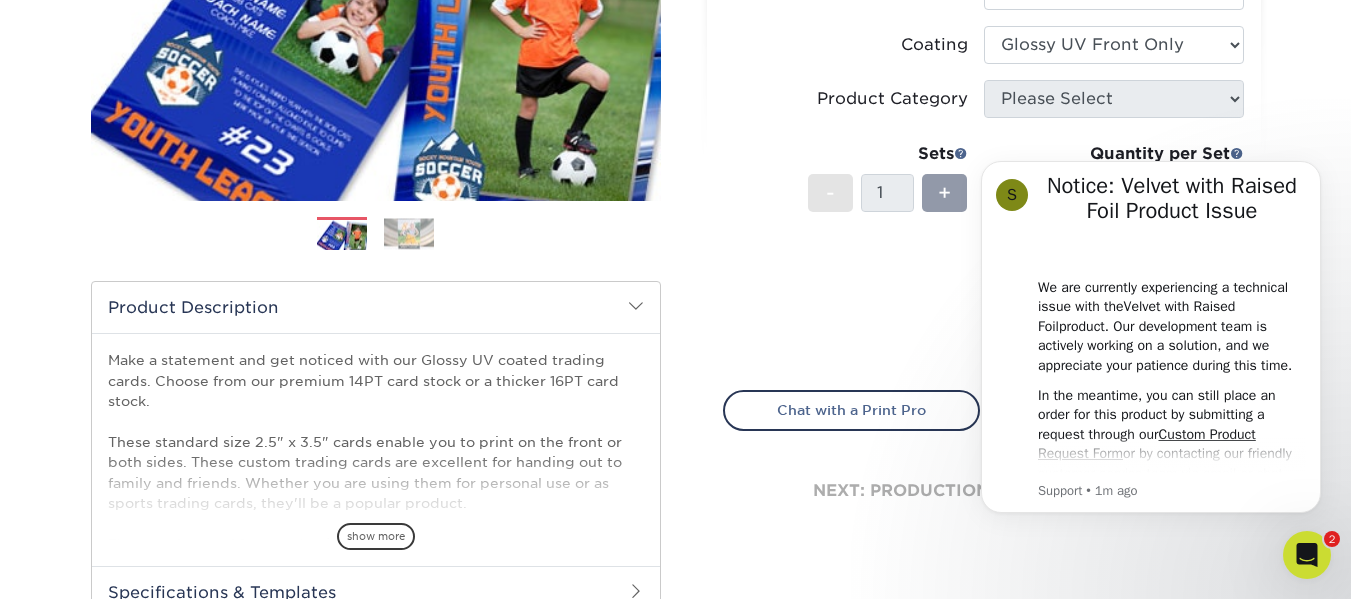click at bounding box center (1114, 45) 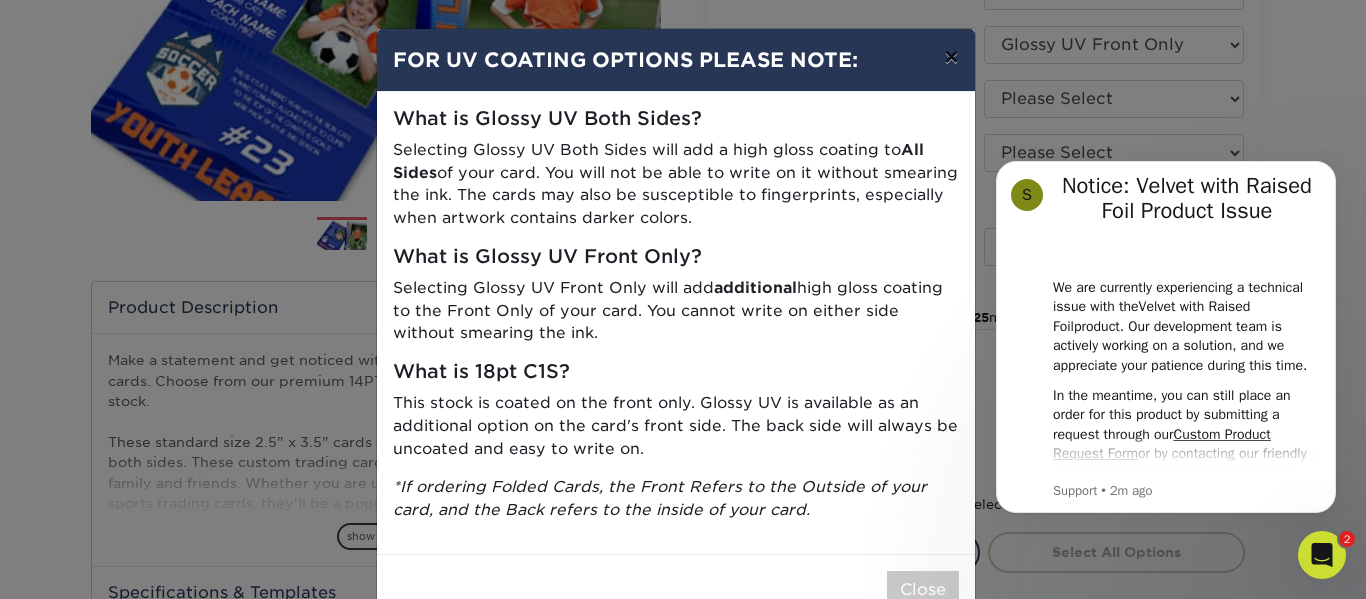 click on "×" at bounding box center [951, 57] 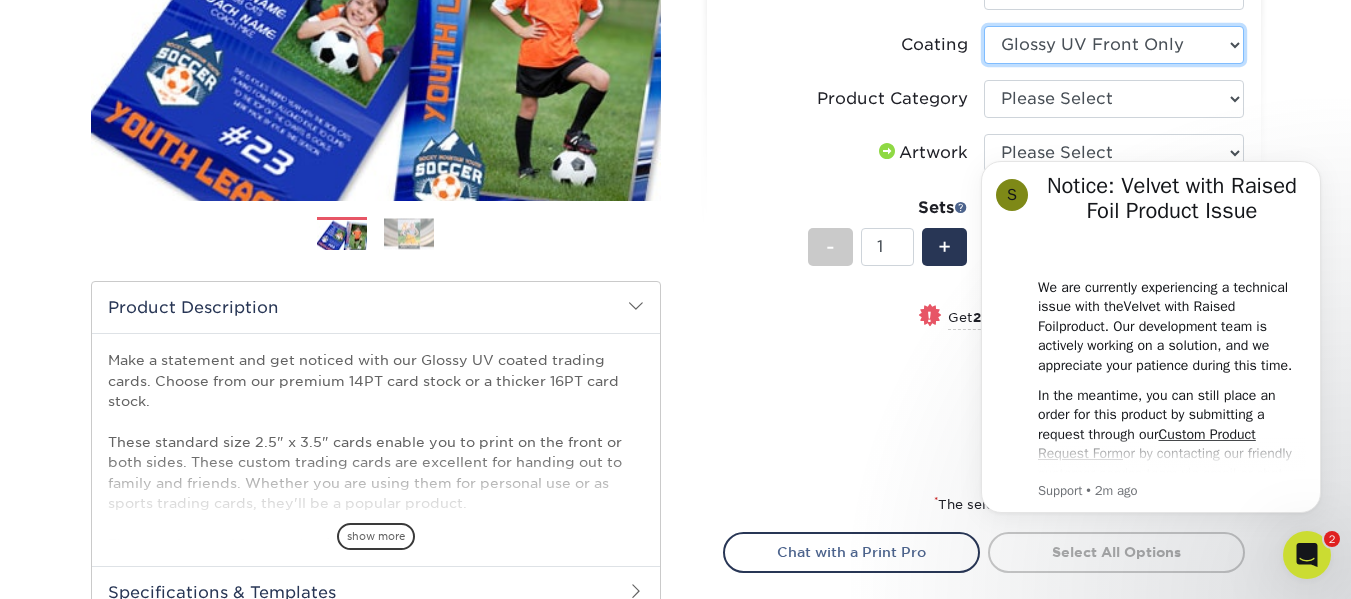 click at bounding box center (1114, 45) 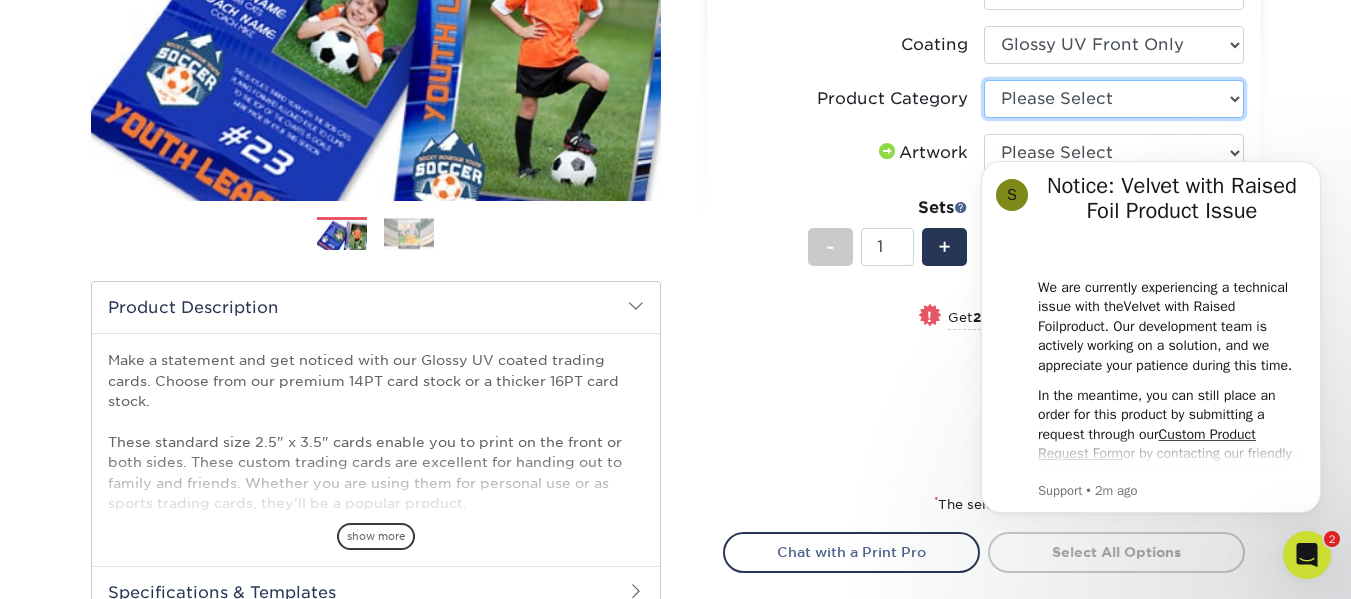 click on "Please Select Trading Cards" at bounding box center (1114, 99) 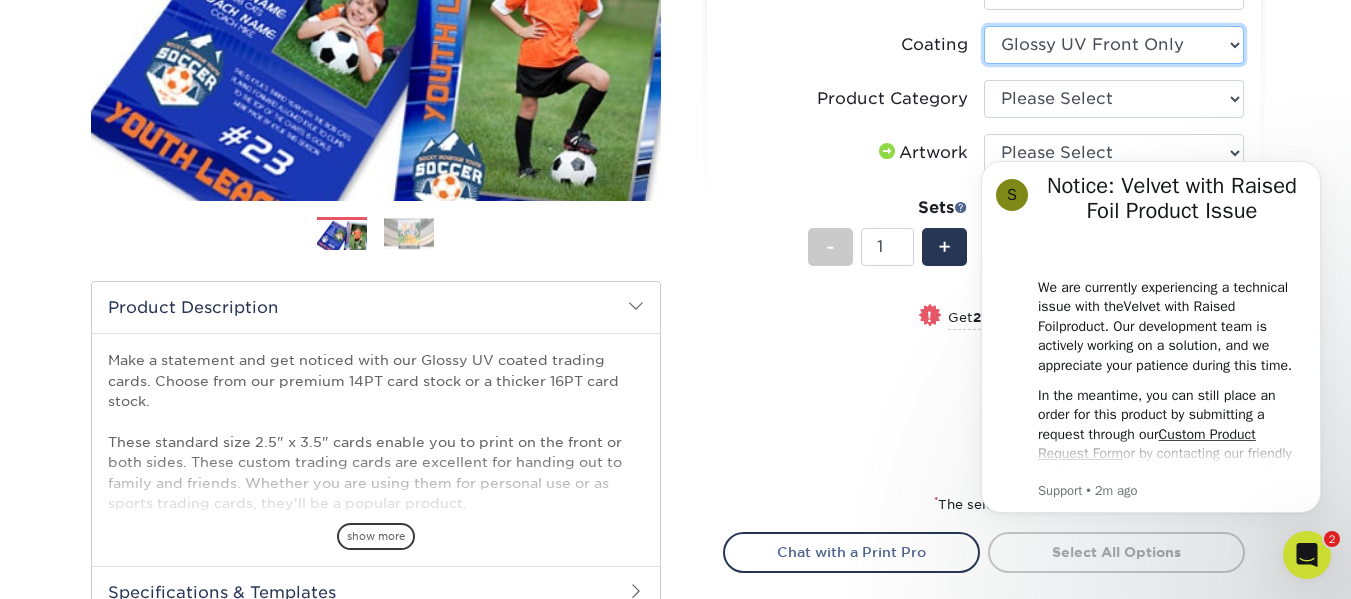 click at bounding box center (1114, 45) 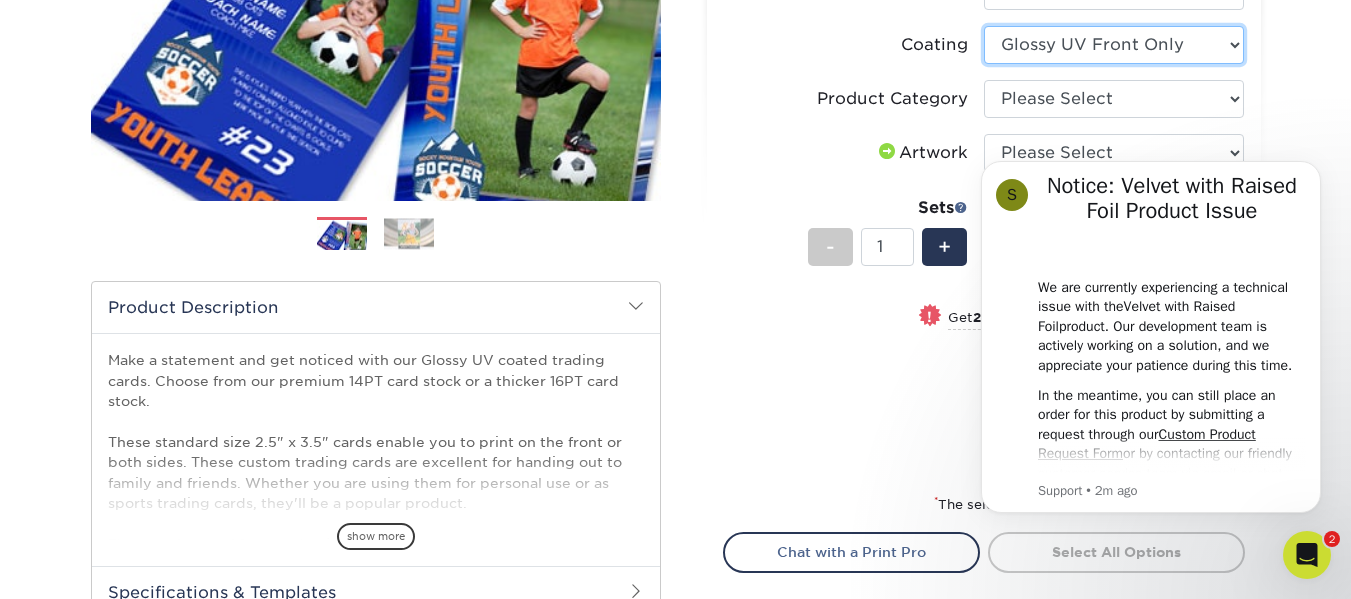 select on "-1" 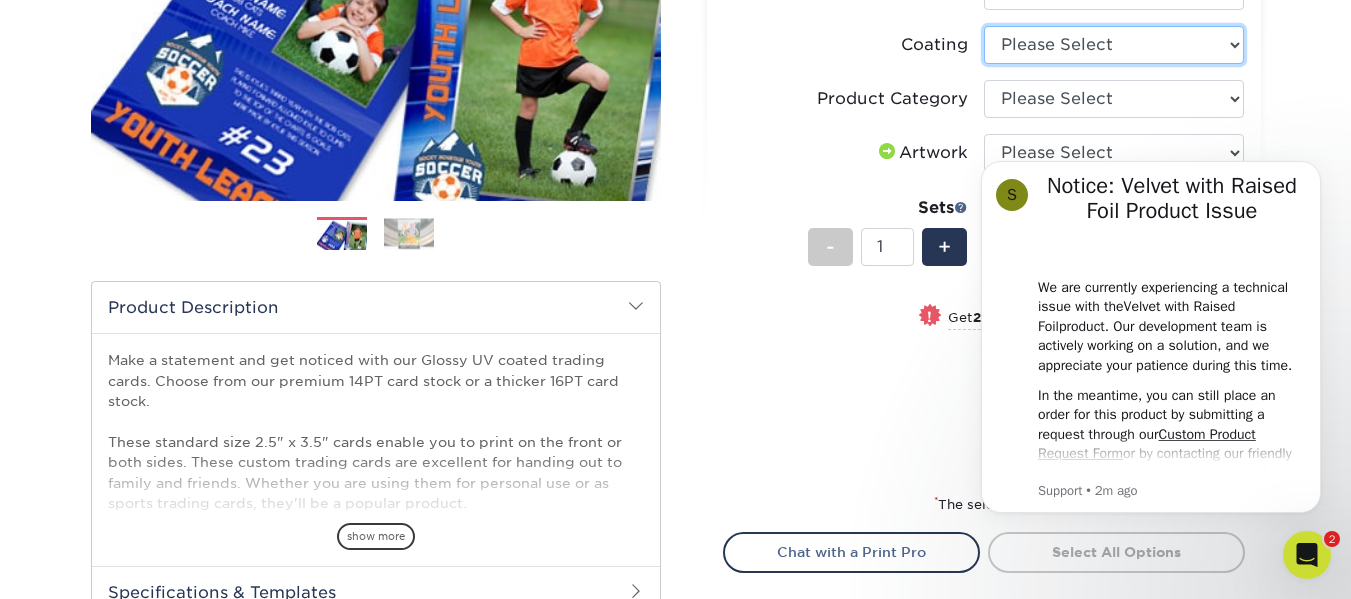click at bounding box center (1114, 45) 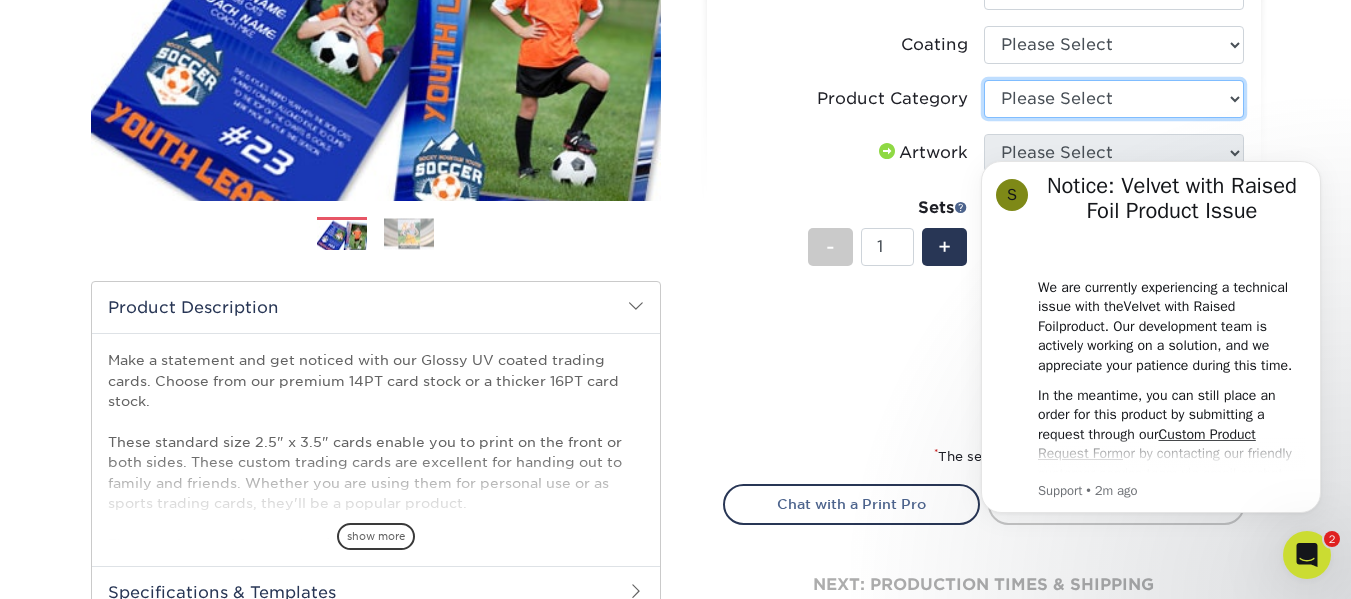 click on "Please Select Trading Cards" at bounding box center (1114, 99) 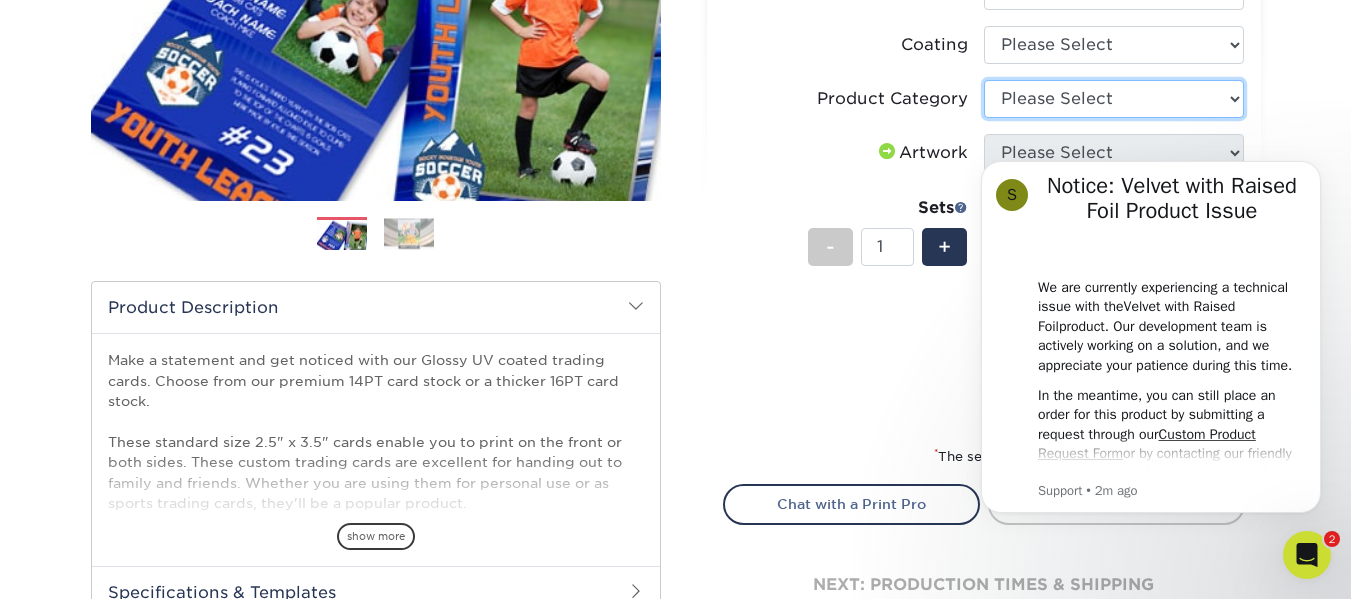 select on "c2f9bce9-36c2-409d-b101-c29d9d031e18" 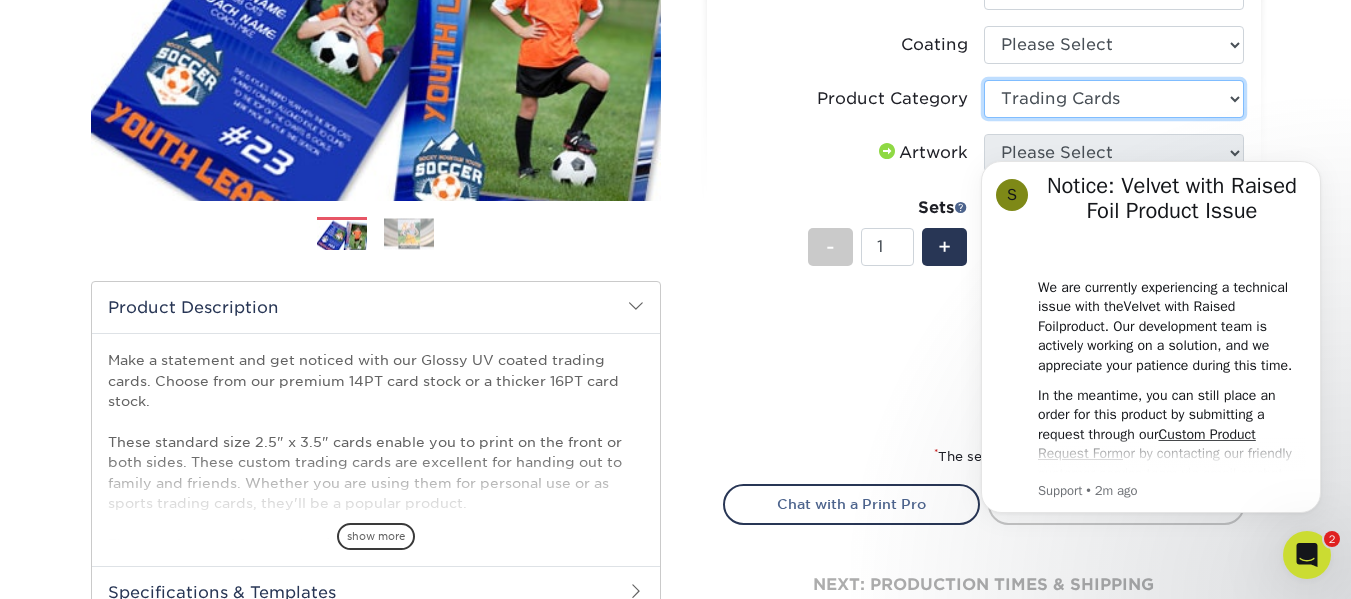 click on "Please Select Trading Cards" at bounding box center [1114, 99] 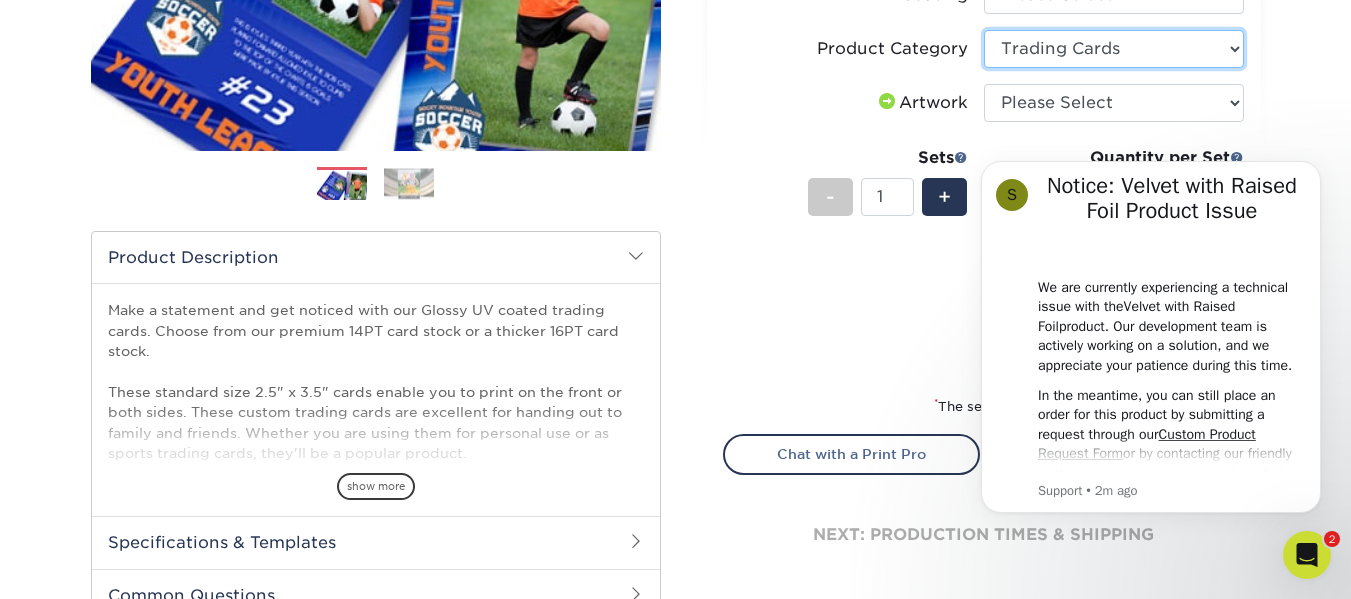 scroll, scrollTop: 452, scrollLeft: 0, axis: vertical 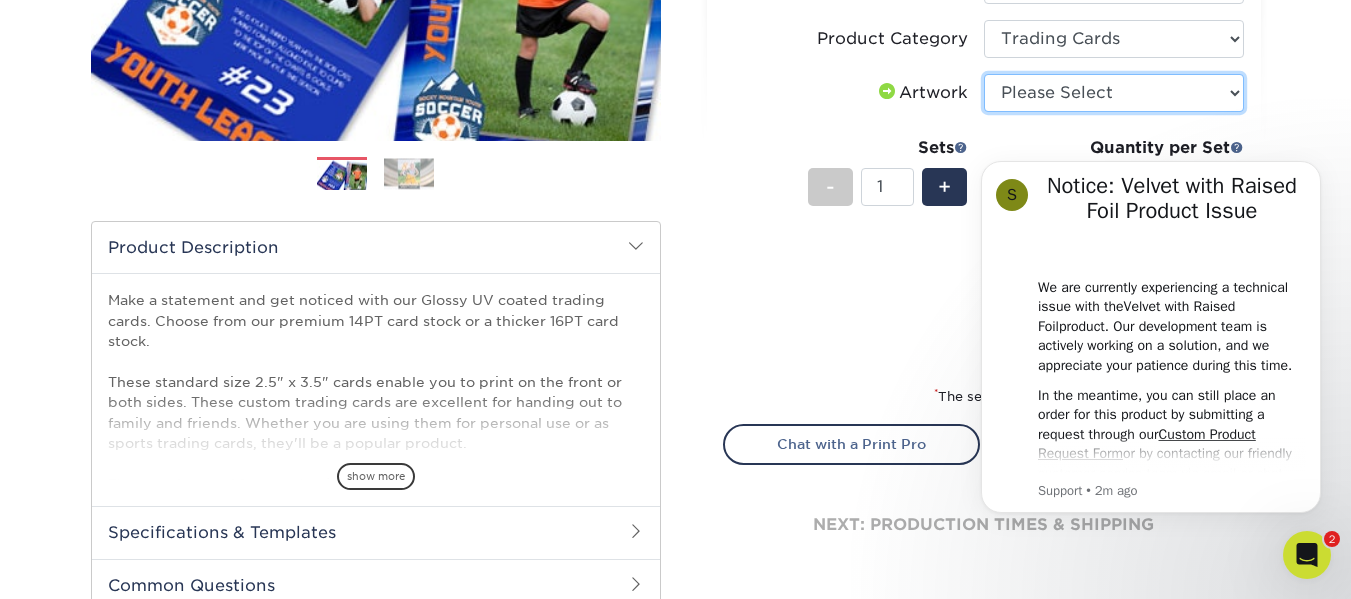 click on "Please Select I will upload files I need a design - $100" at bounding box center [1114, 93] 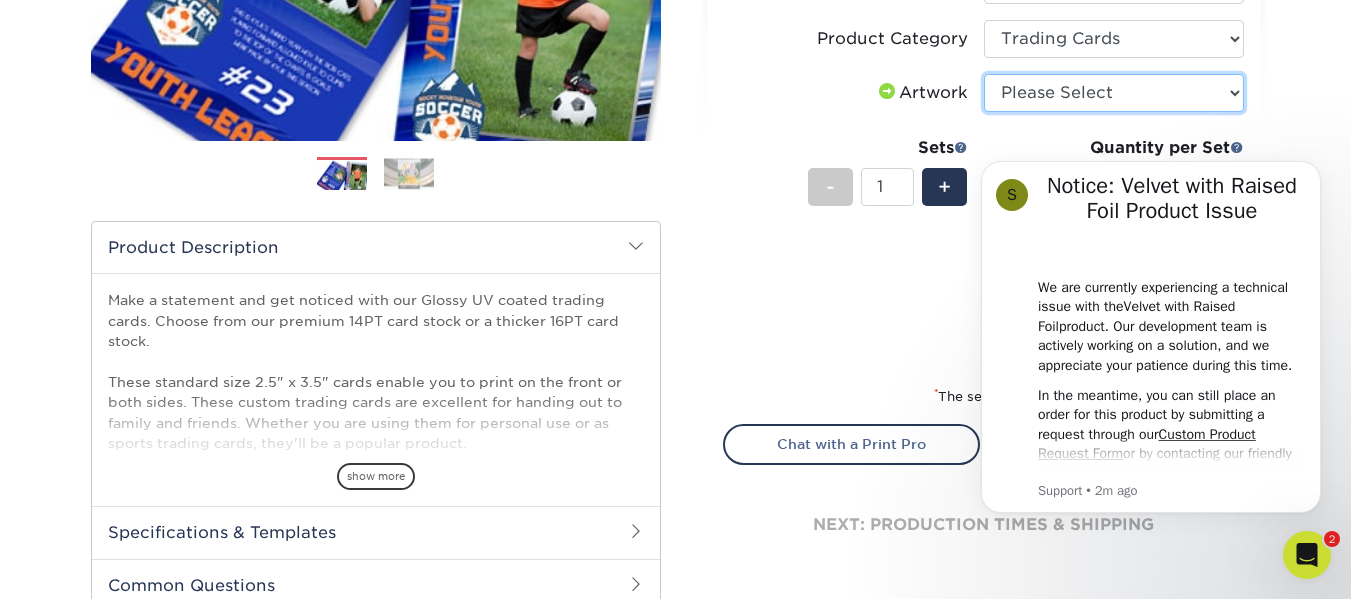select on "upload" 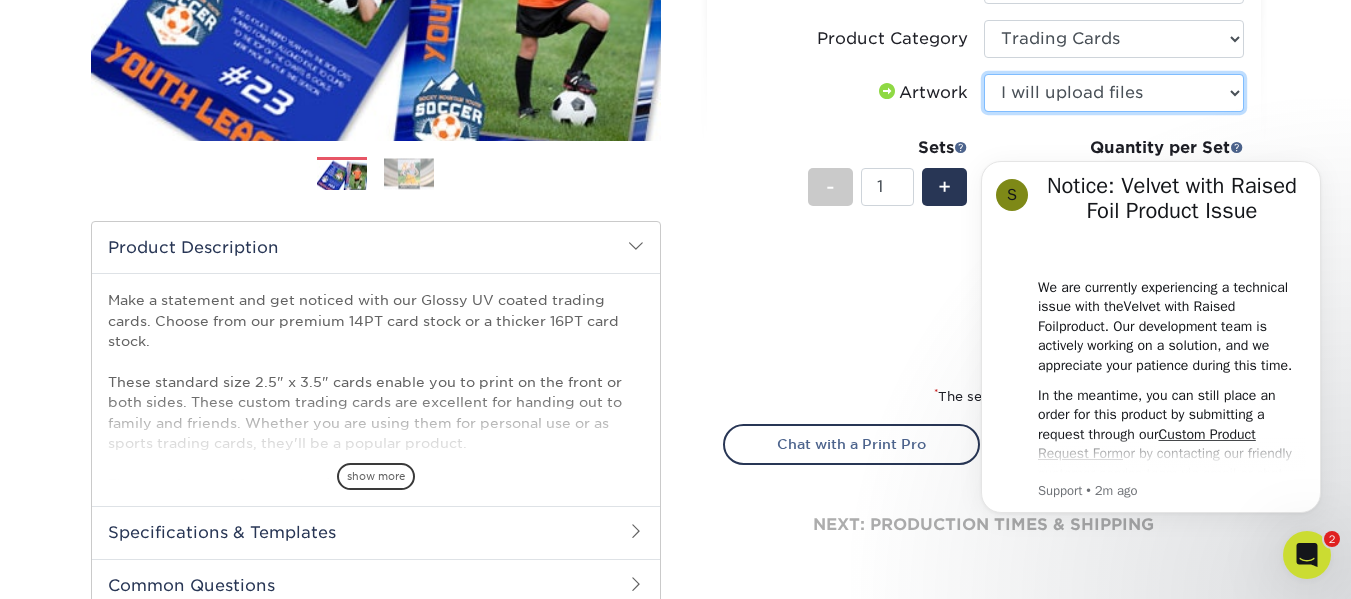click on "Please Select I will upload files I need a design - $100" at bounding box center [1114, 93] 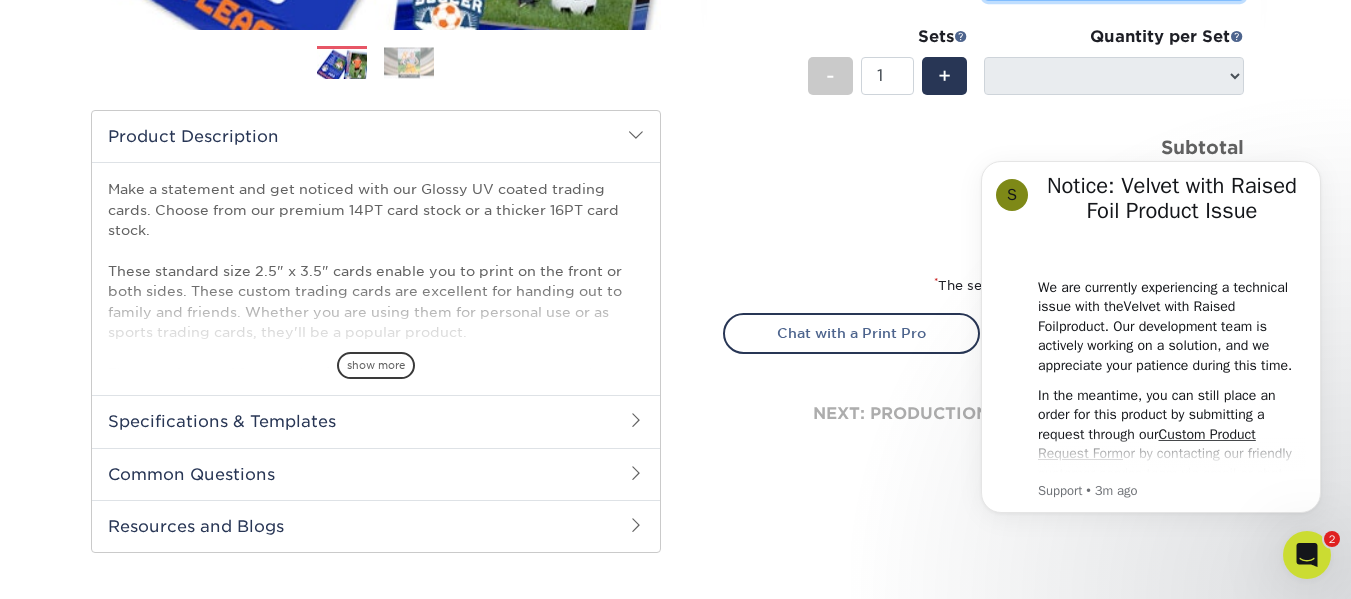scroll, scrollTop: 566, scrollLeft: 0, axis: vertical 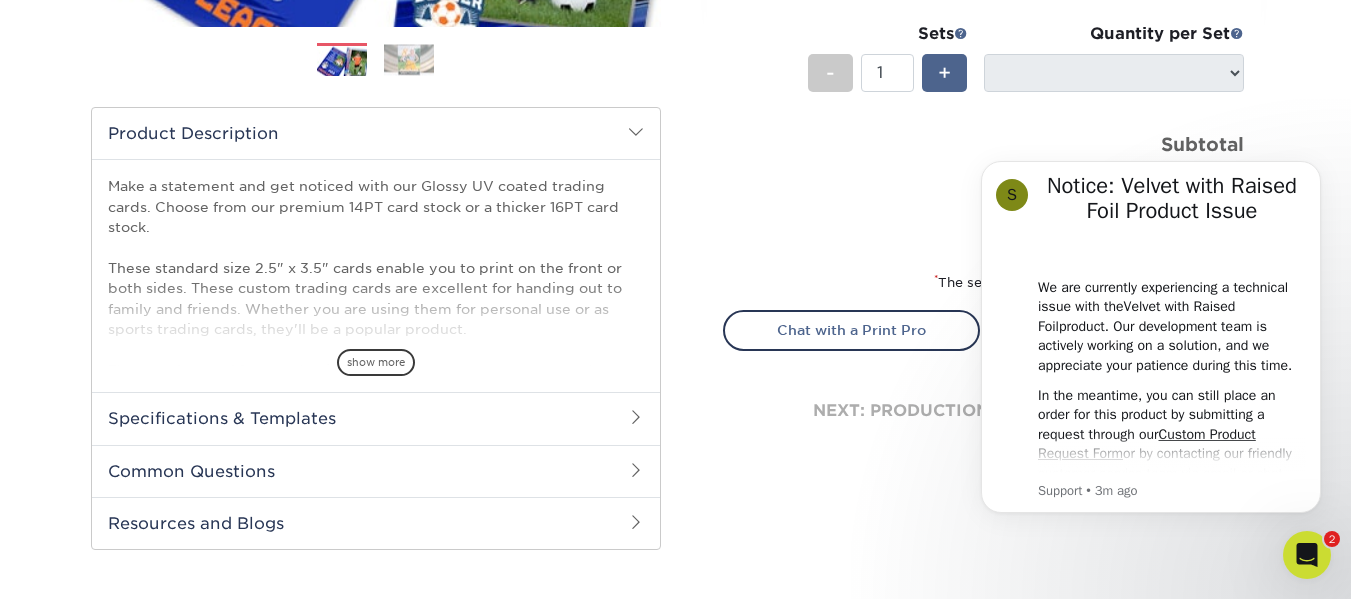 click on "+" at bounding box center [944, 73] 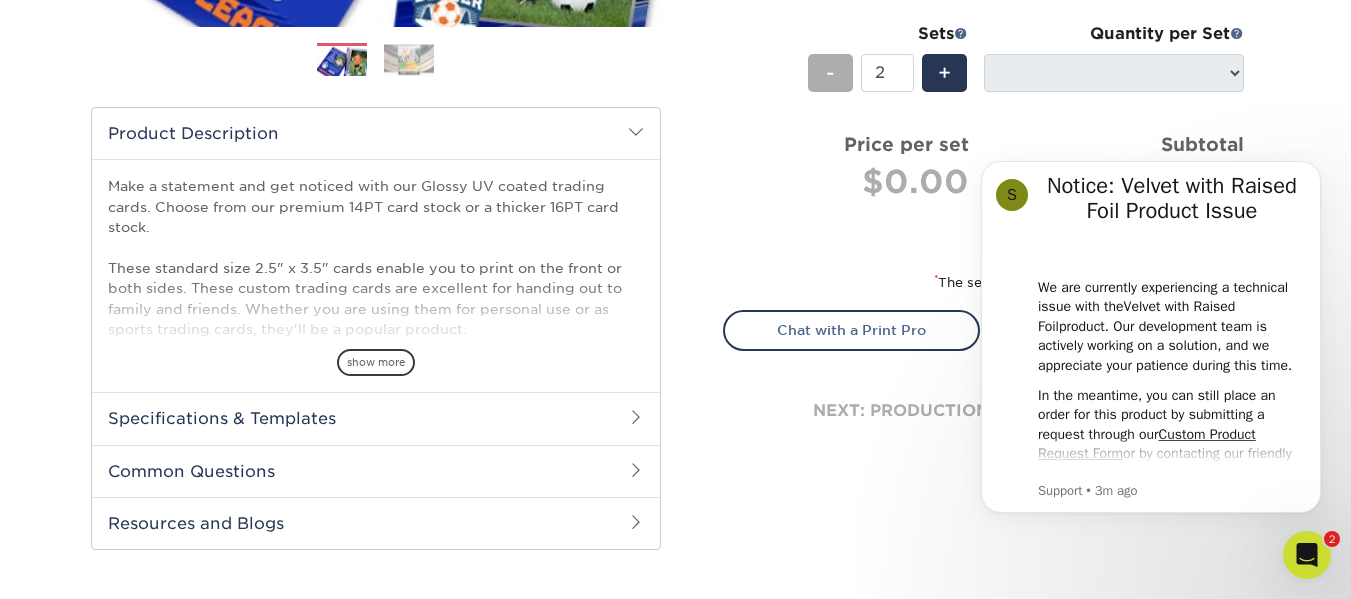 click on "-" at bounding box center [830, 73] 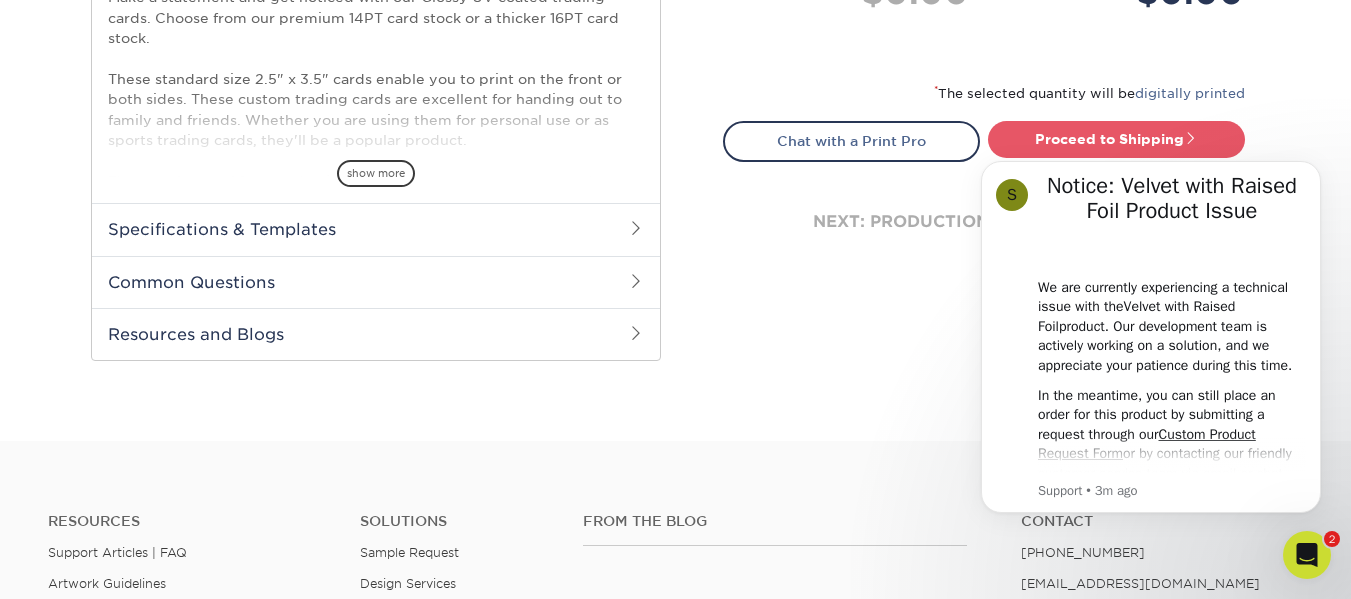 scroll, scrollTop: 743, scrollLeft: 0, axis: vertical 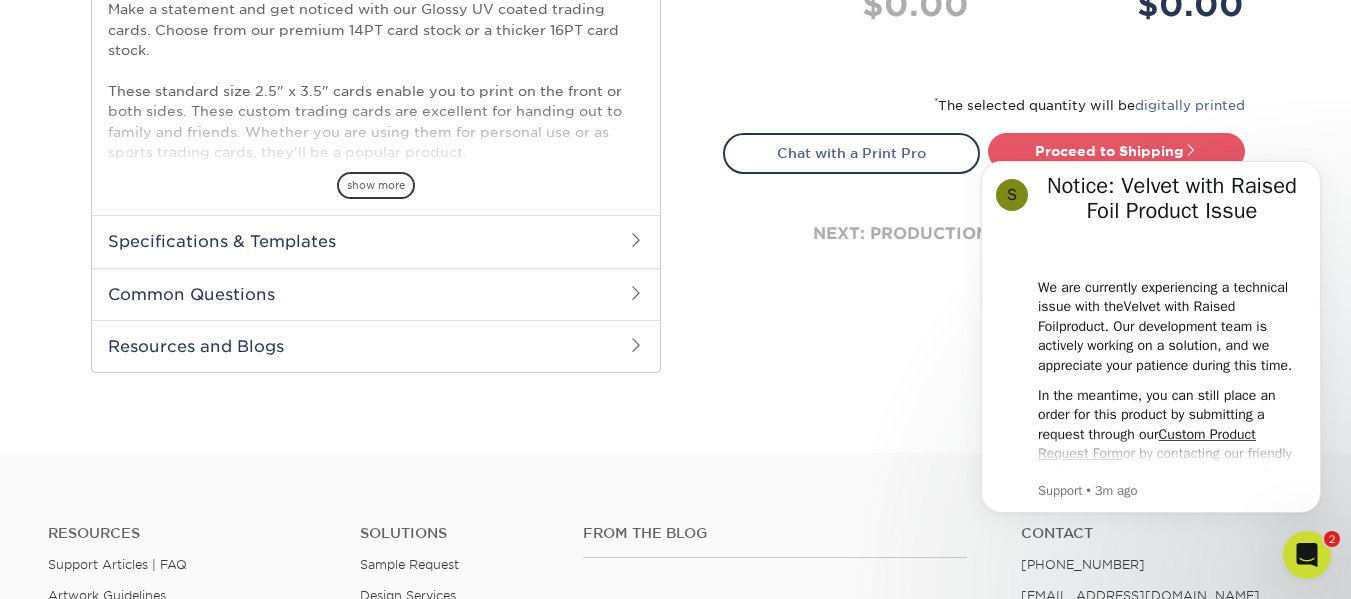 click at bounding box center [636, 240] 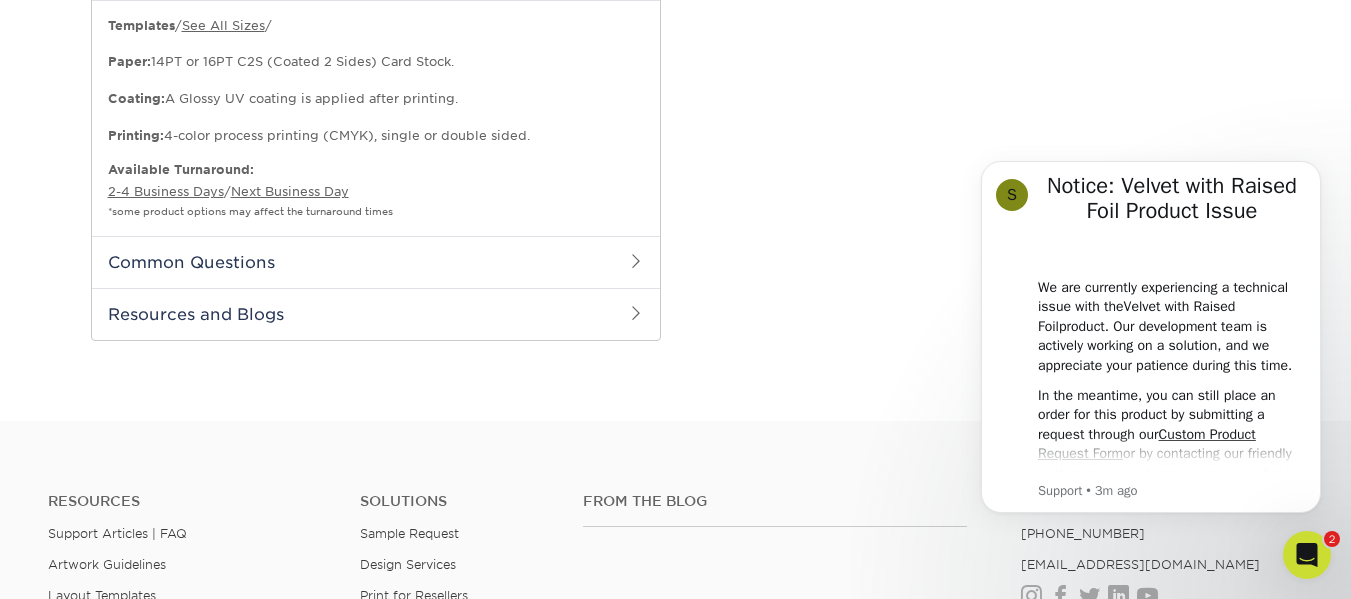 scroll, scrollTop: 1015, scrollLeft: 0, axis: vertical 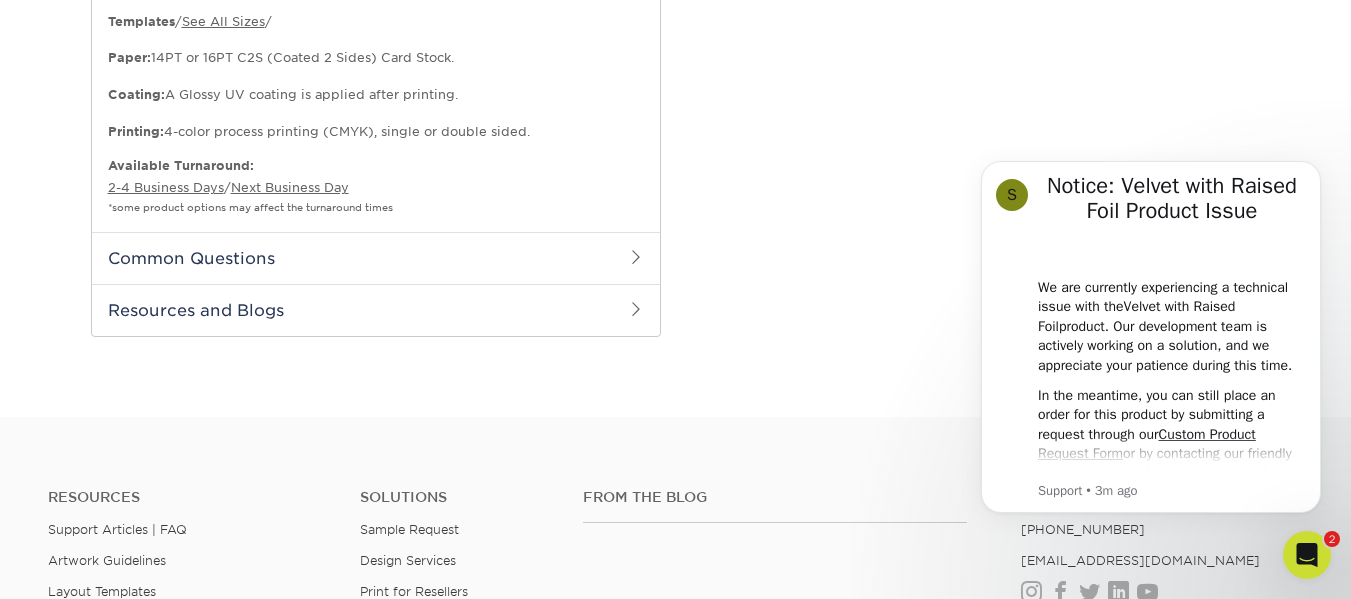 click on "Common Questions" at bounding box center (376, 258) 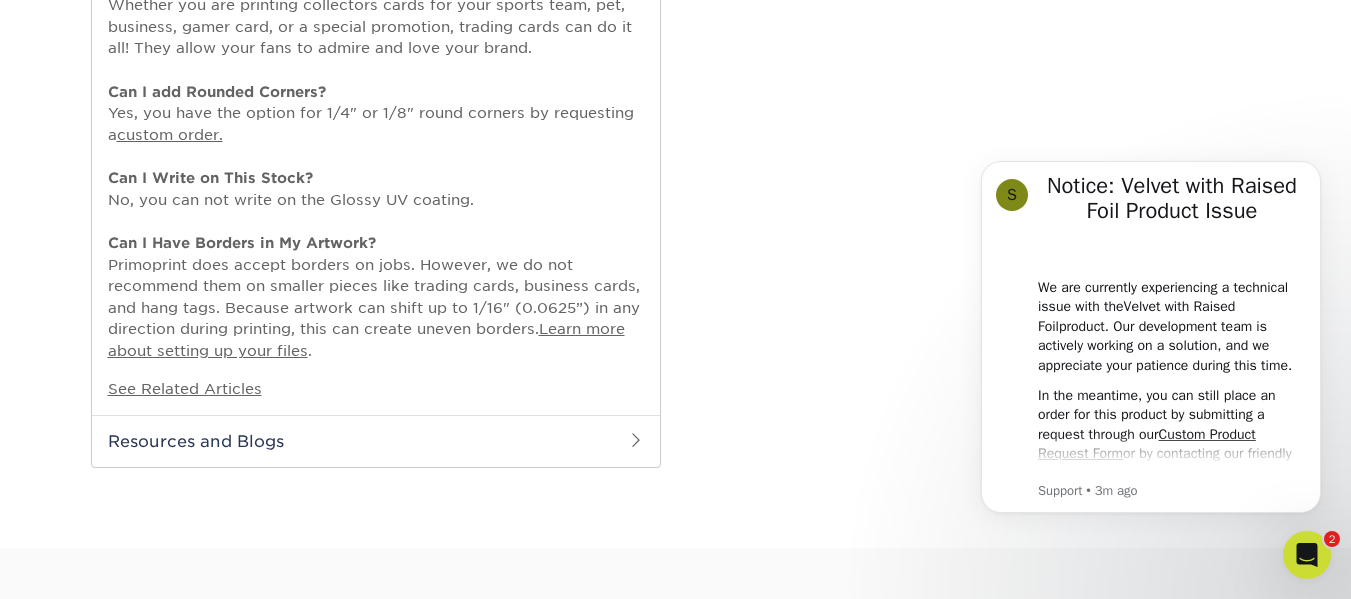 scroll, scrollTop: 1439, scrollLeft: 0, axis: vertical 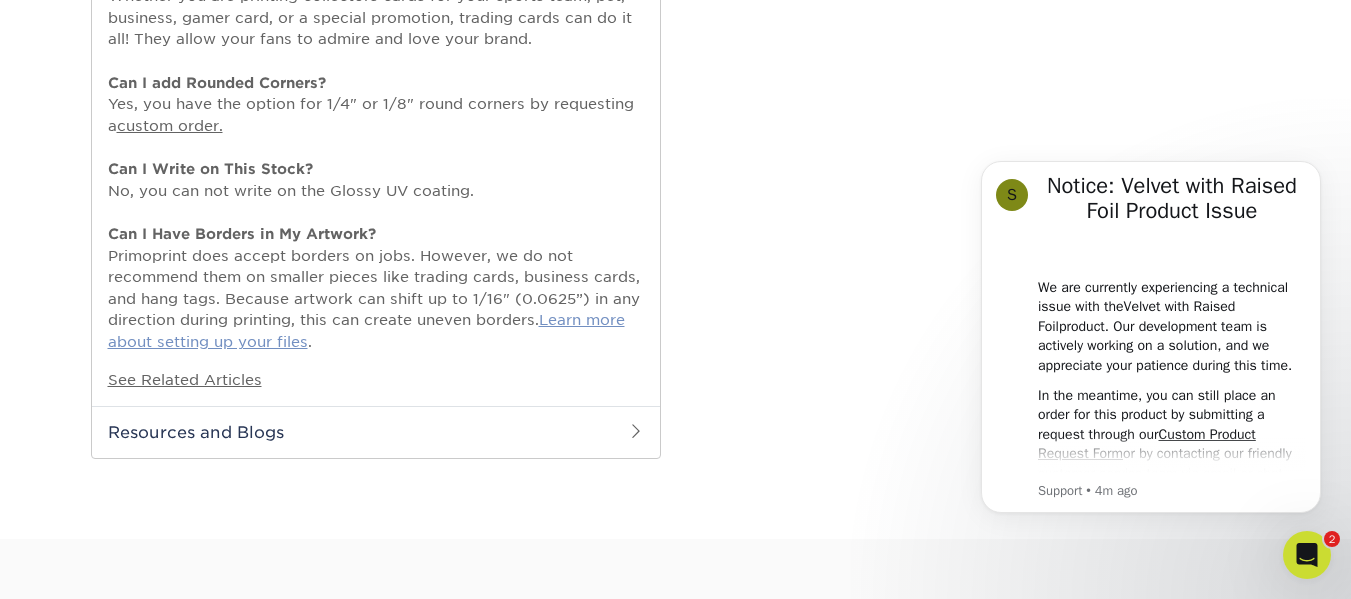 click on "Learn more about setting up your files" at bounding box center (366, 330) 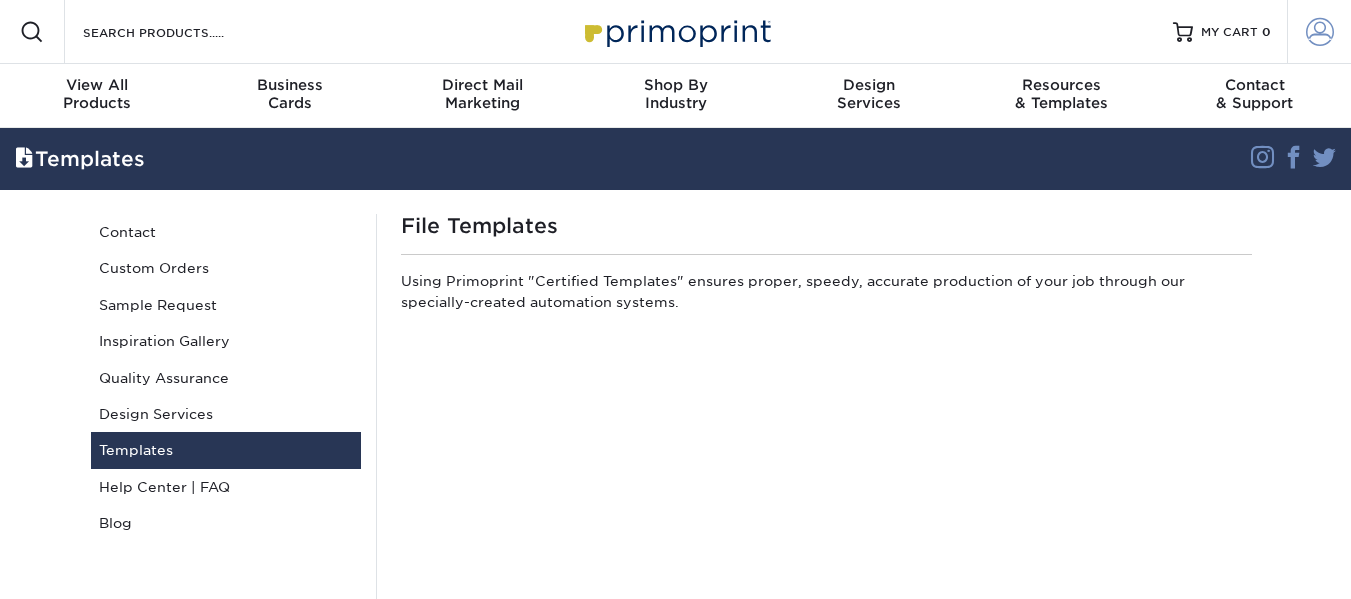 scroll, scrollTop: 0, scrollLeft: 0, axis: both 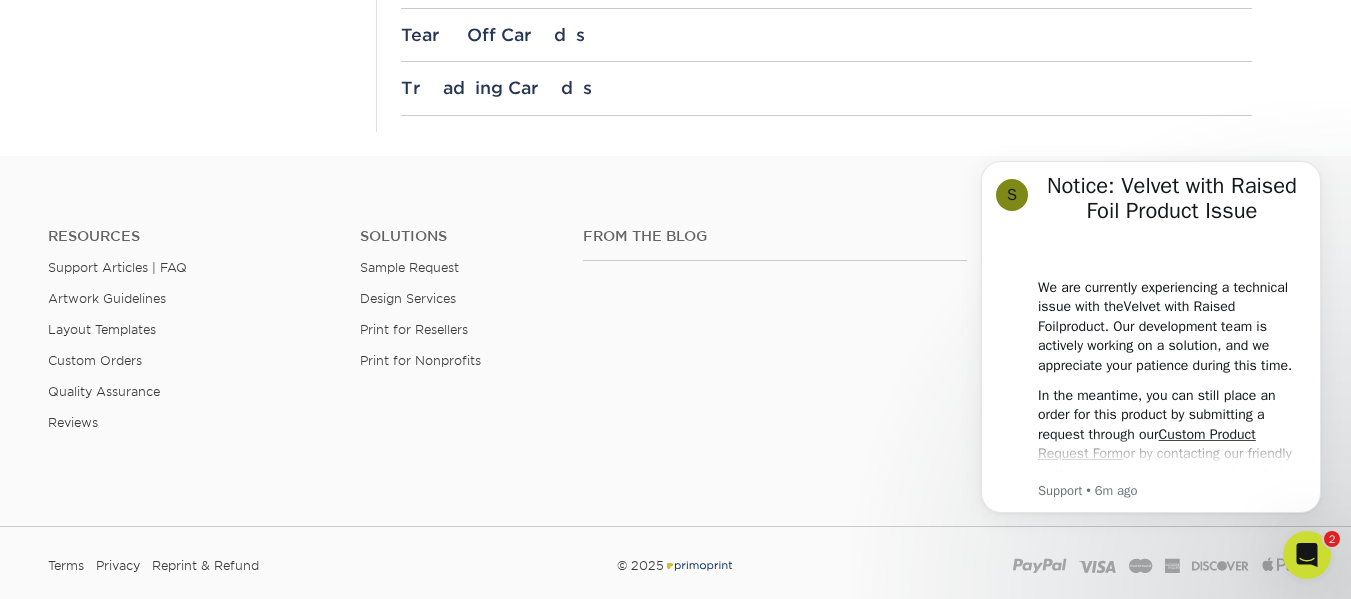 drag, startPoint x: 1357, startPoint y: 54, endPoint x: 1365, endPoint y: 492, distance: 438.07306 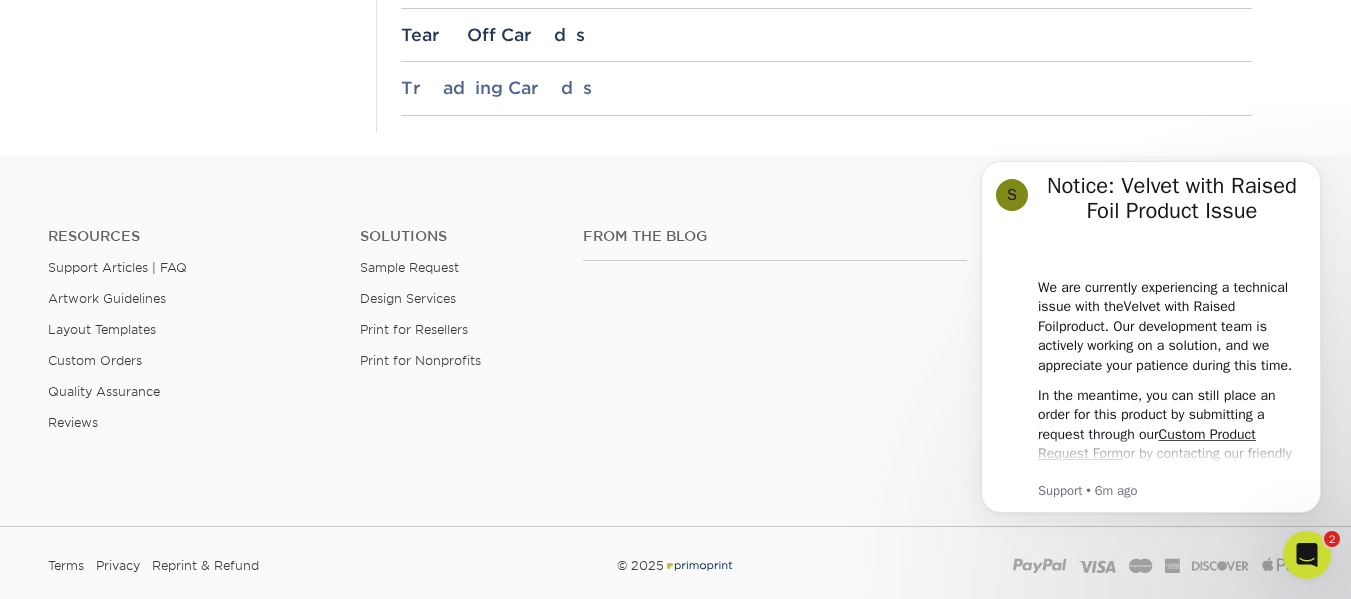 click on "Trading Cards" at bounding box center (826, 88) 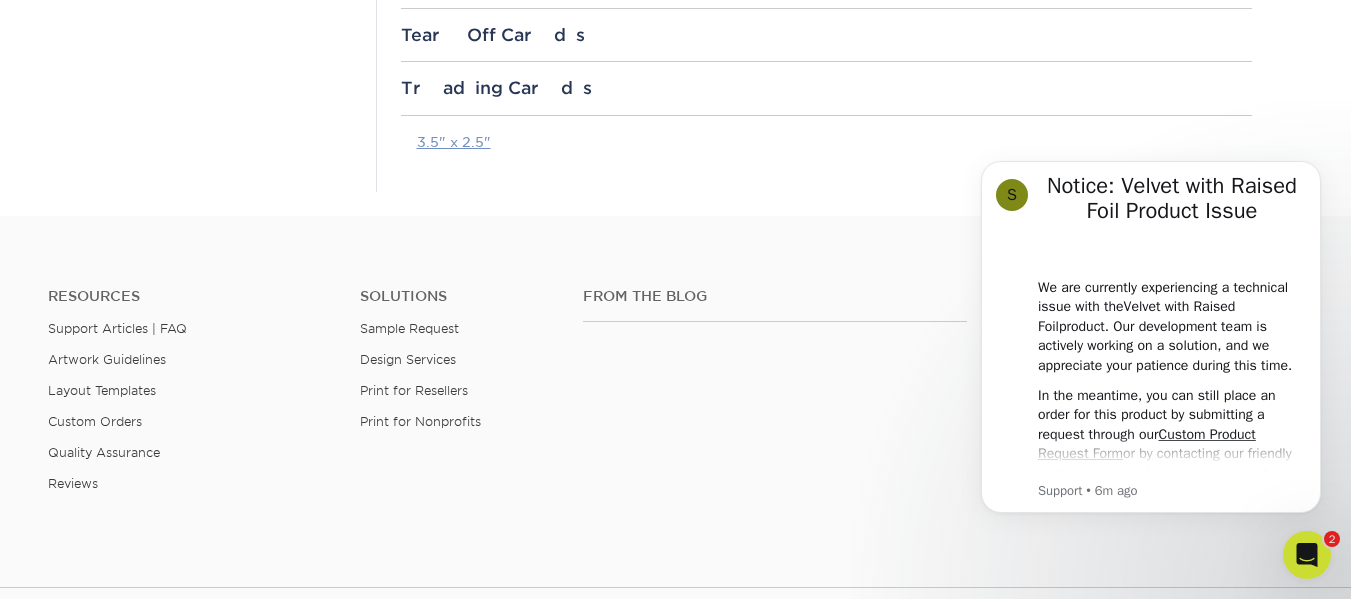 click on "3.5" x 2.5"" at bounding box center (454, 142) 